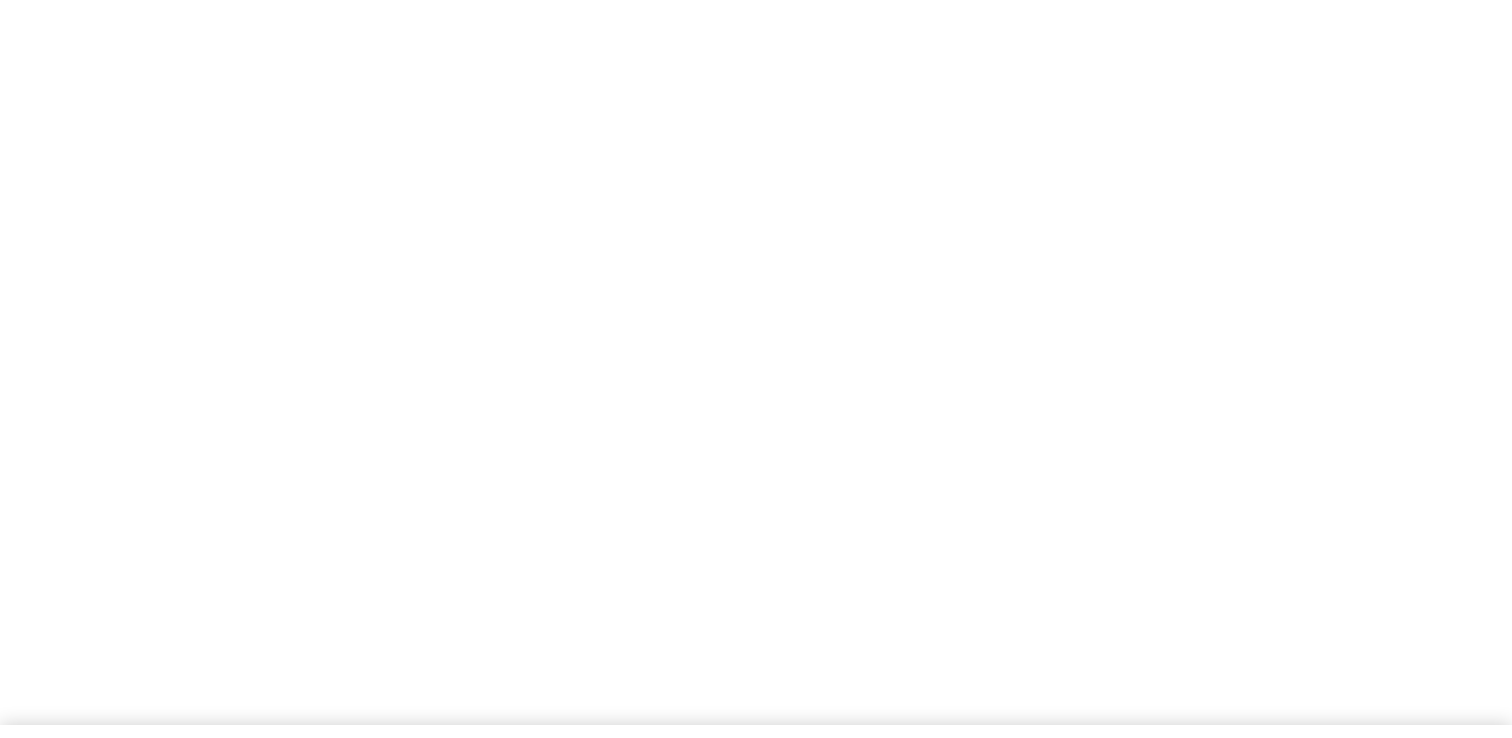 scroll, scrollTop: 0, scrollLeft: 0, axis: both 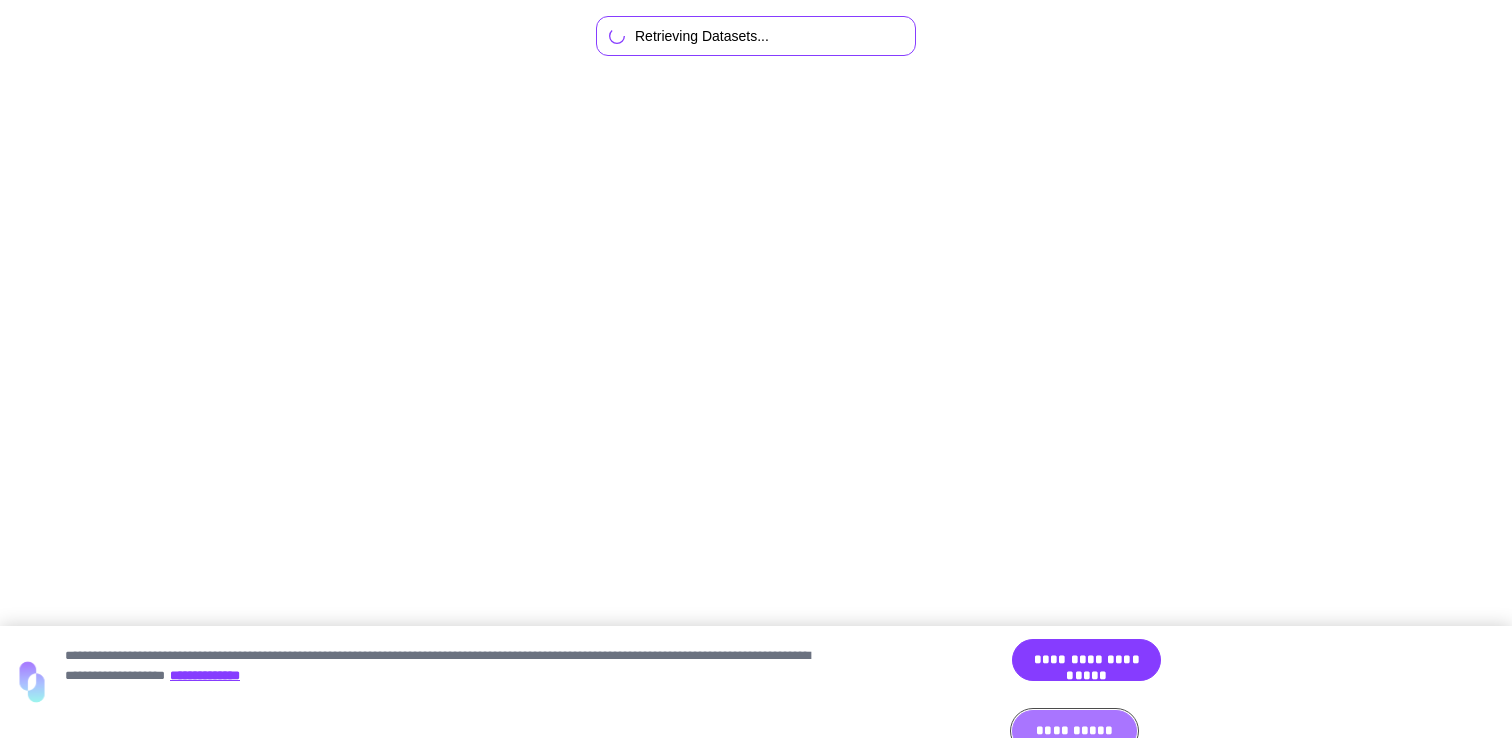 click on "**********" at bounding box center [1074, 731] 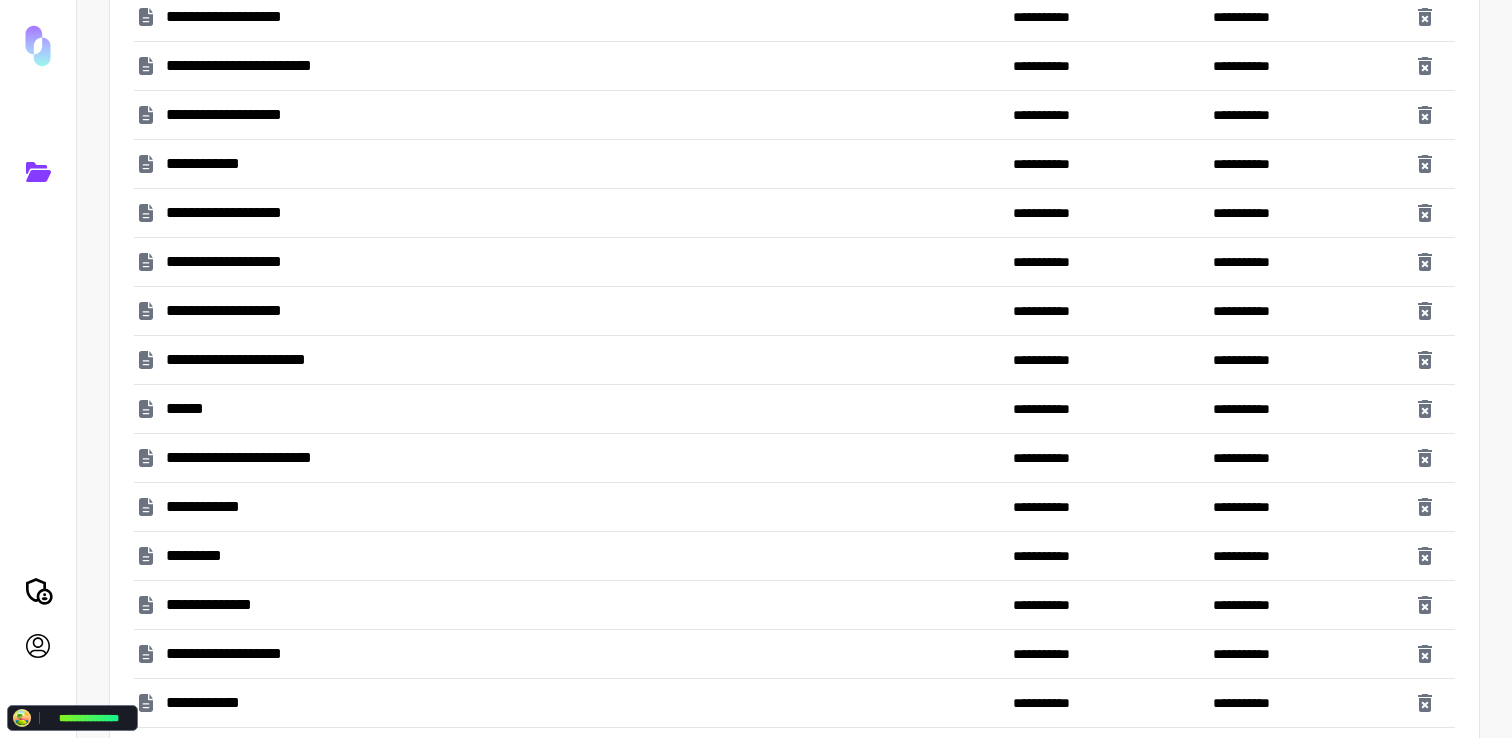 scroll, scrollTop: 2767, scrollLeft: 0, axis: vertical 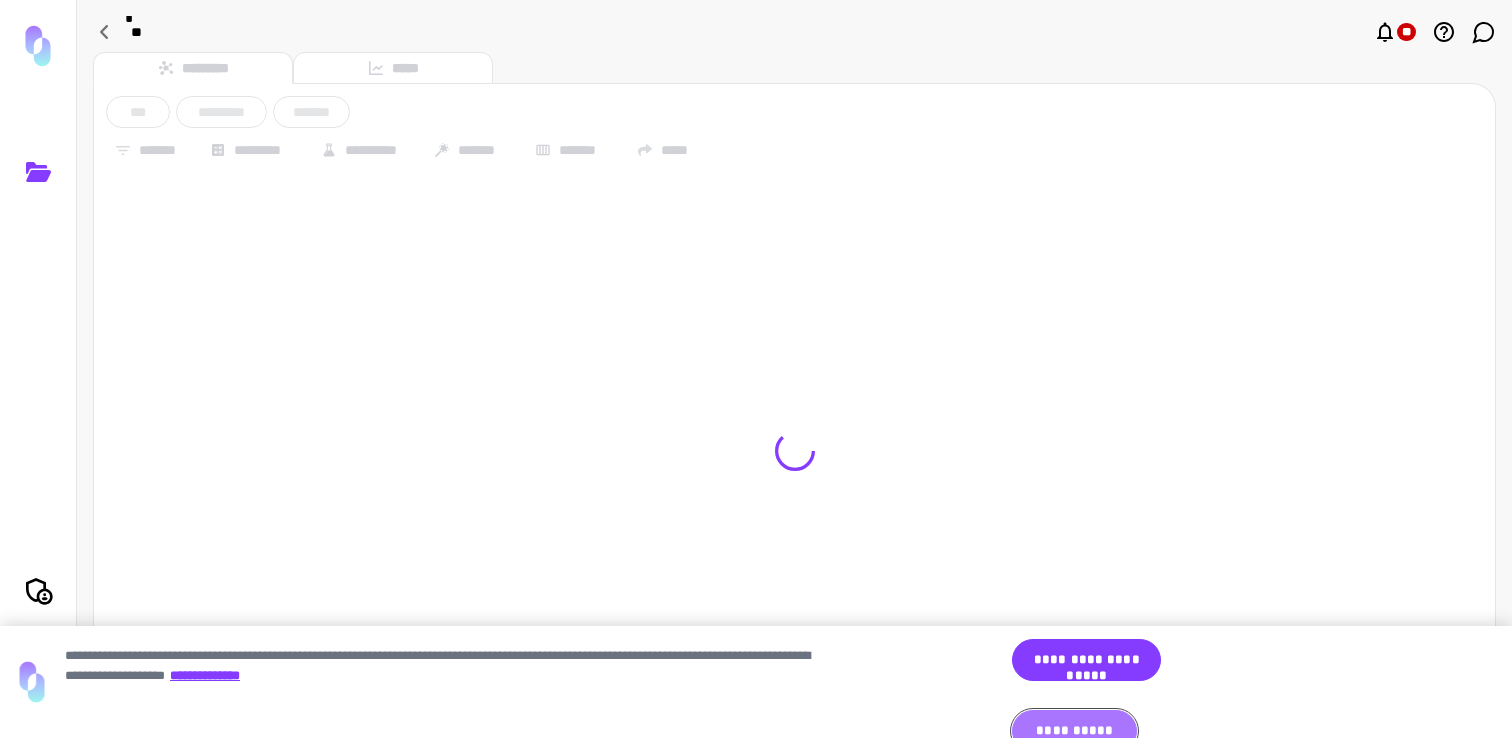 click on "**********" at bounding box center (1074, 731) 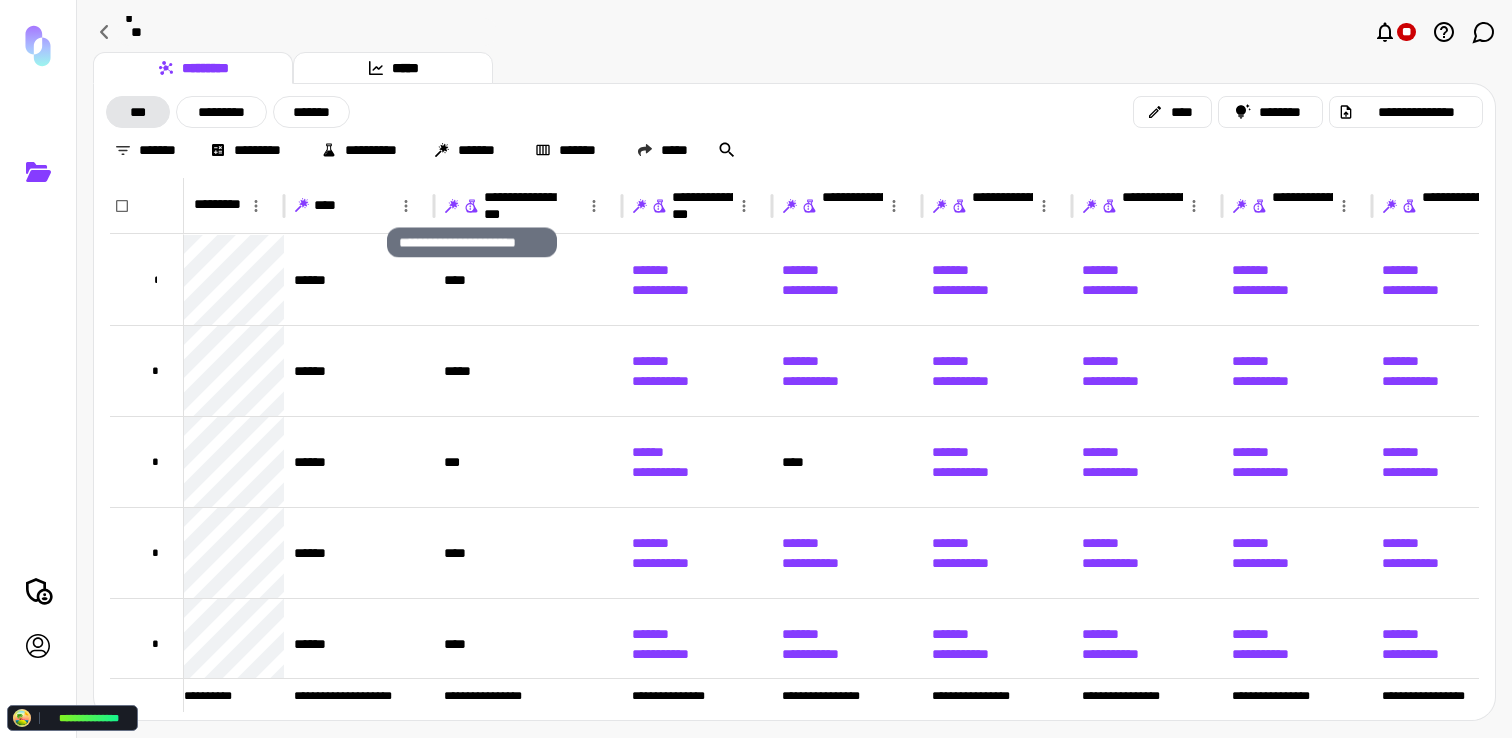 click 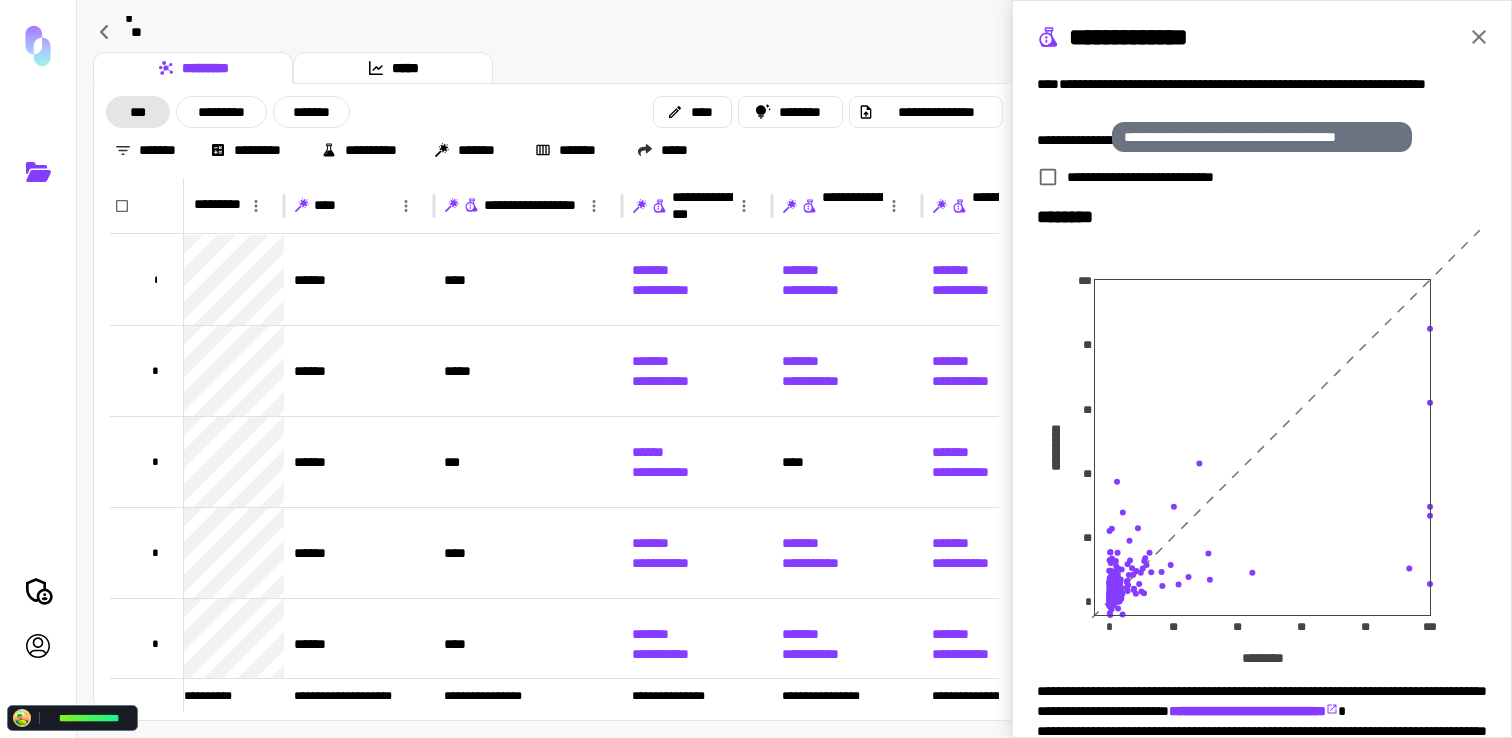 scroll, scrollTop: 177, scrollLeft: 0, axis: vertical 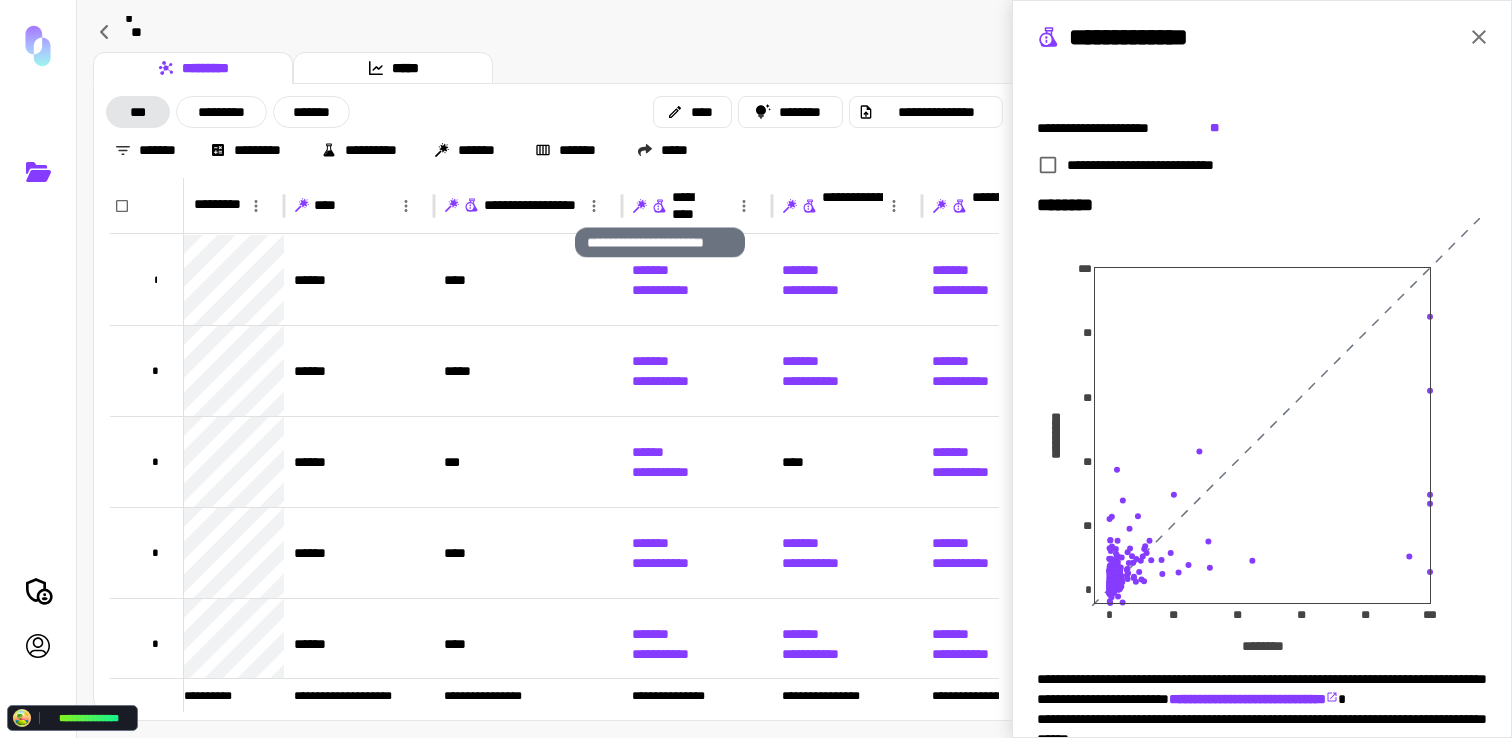 click 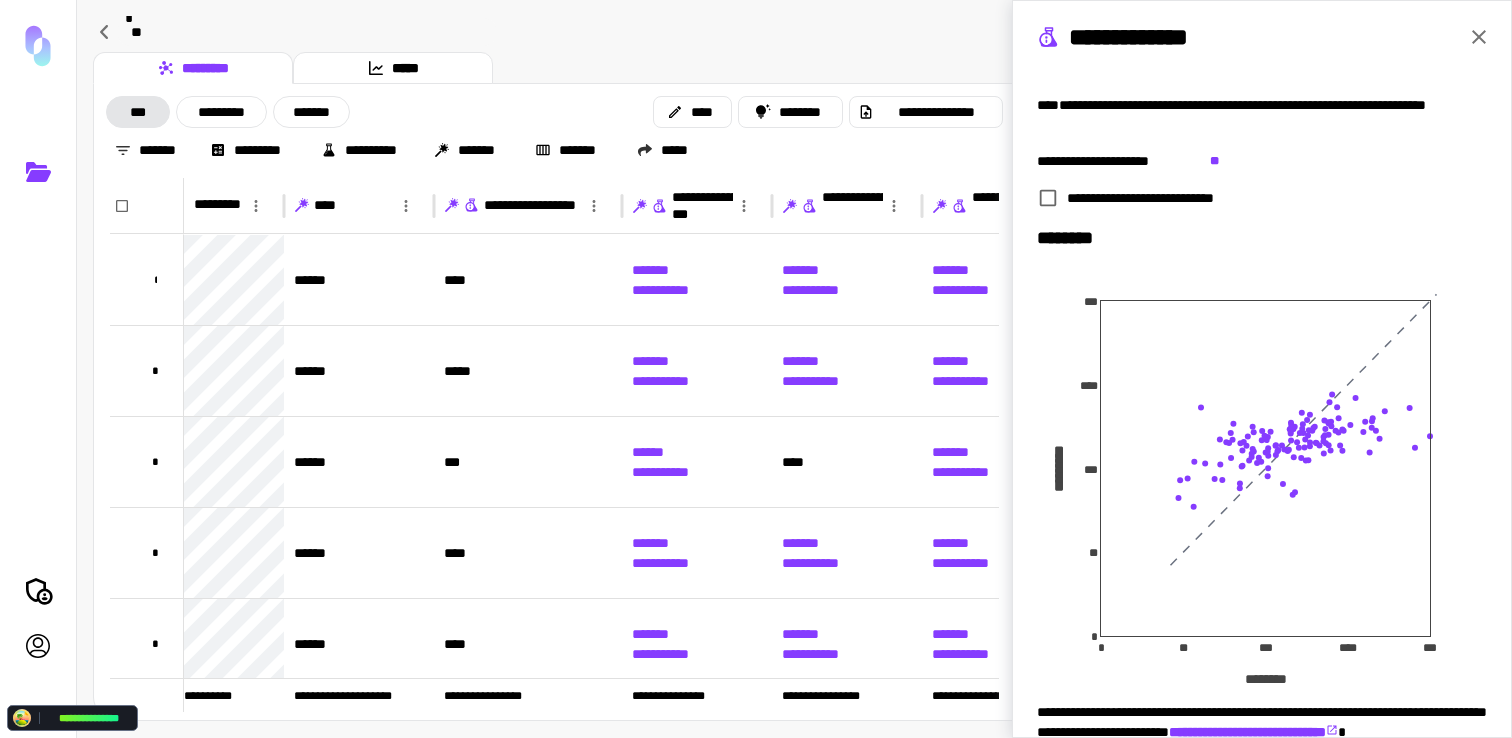 scroll, scrollTop: 150, scrollLeft: 0, axis: vertical 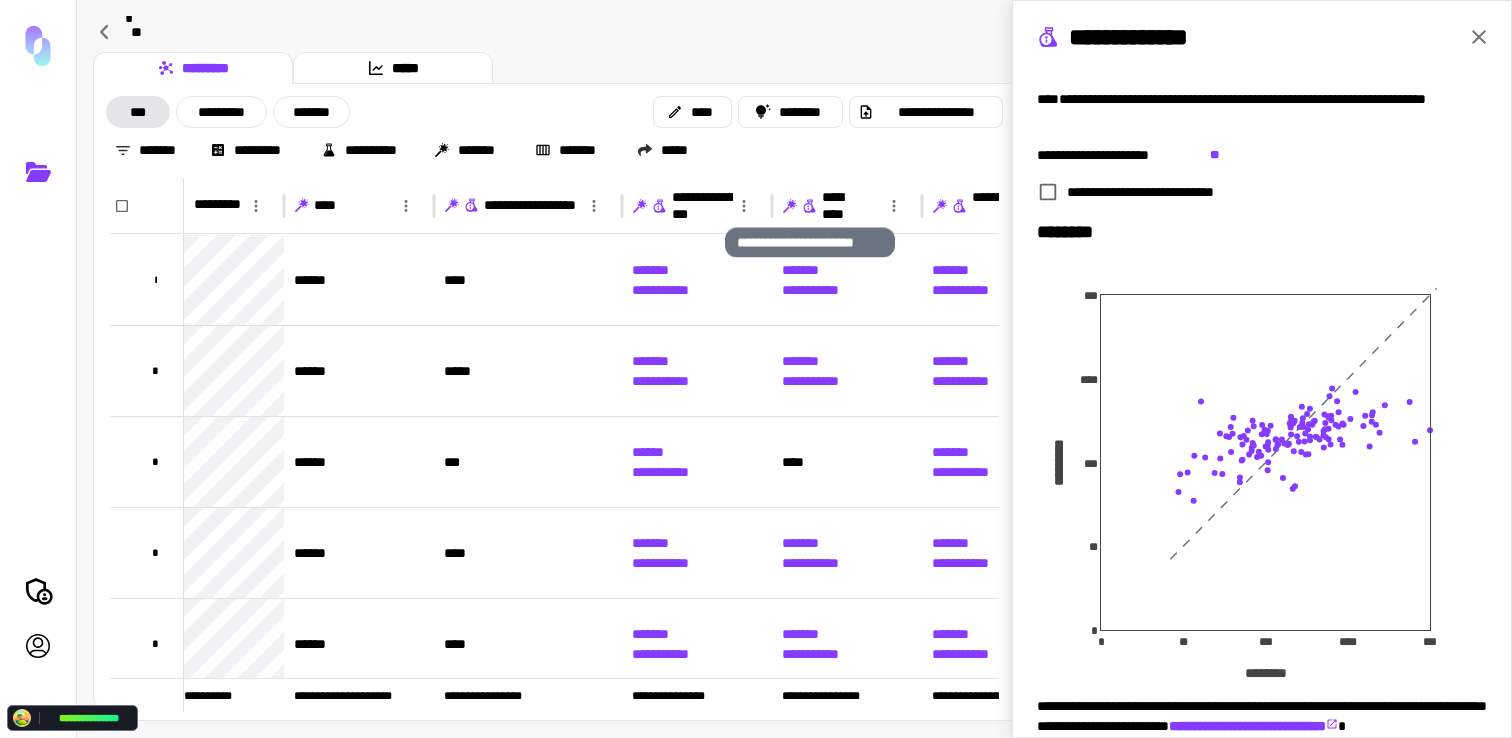 click 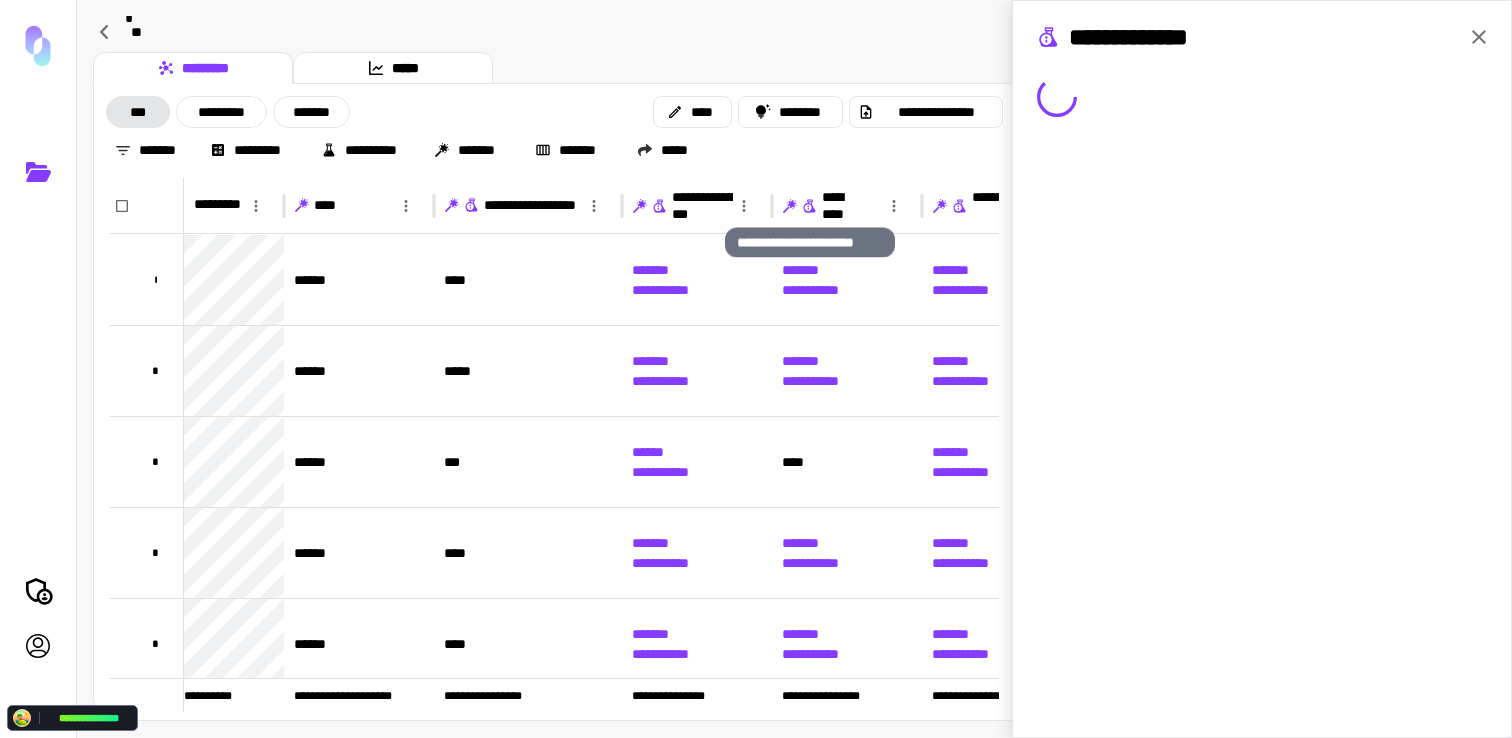 scroll, scrollTop: 0, scrollLeft: 0, axis: both 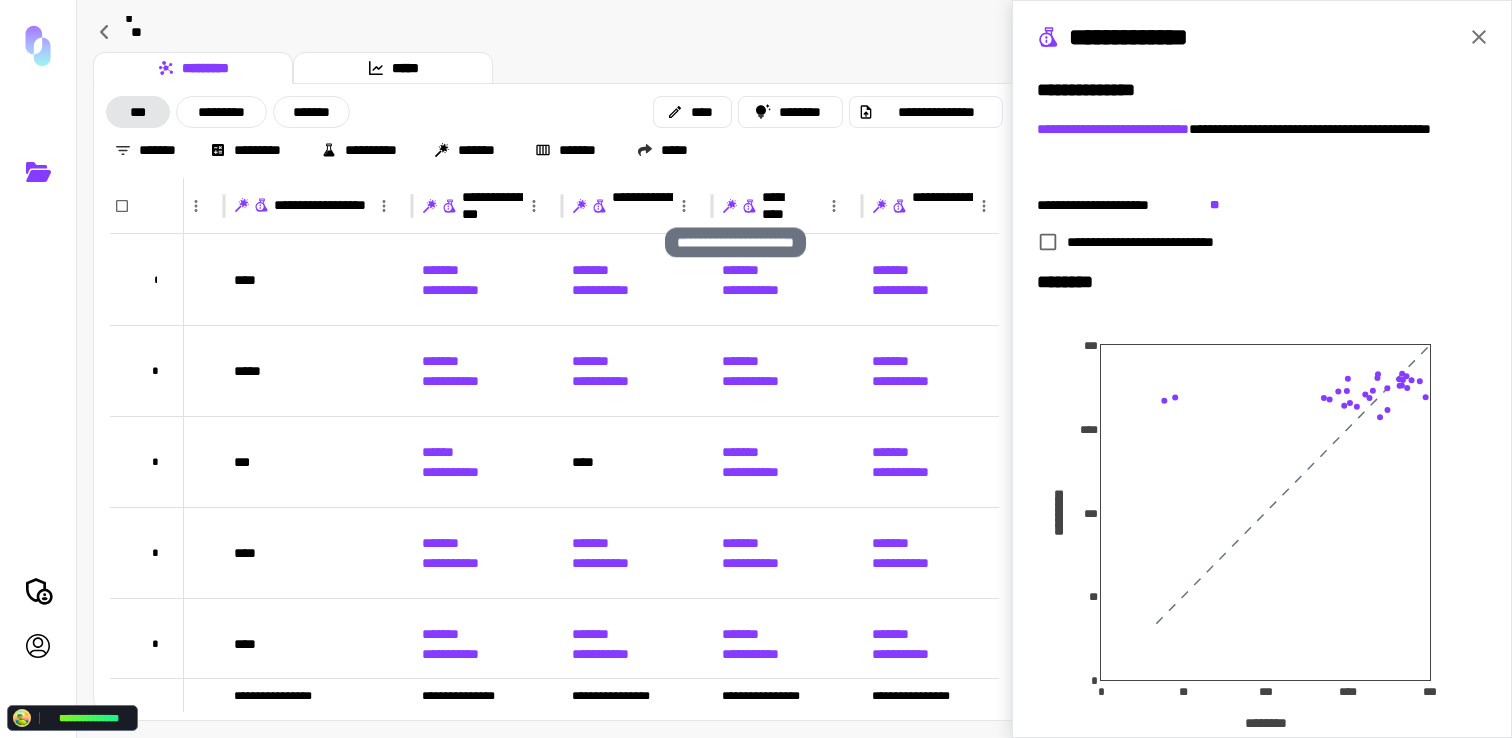 click 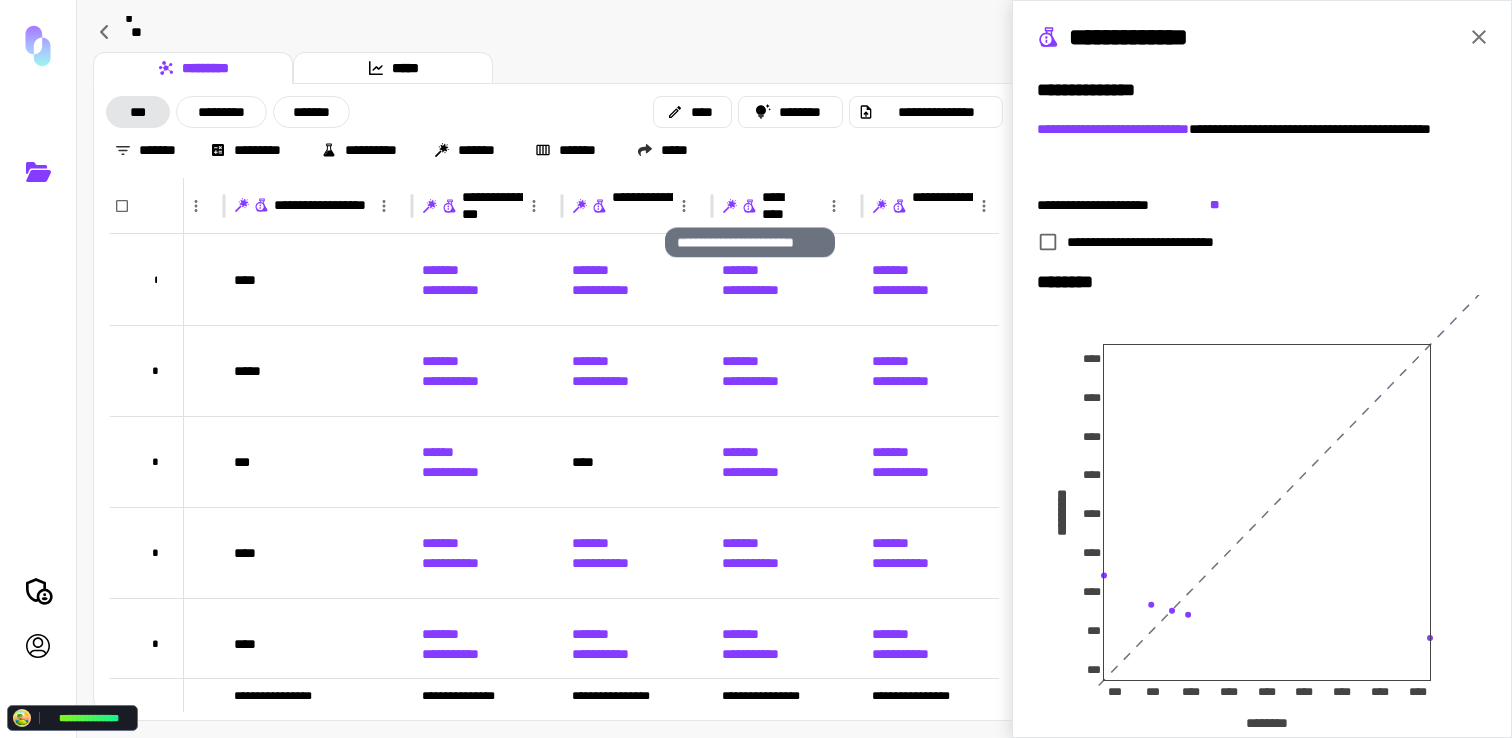 scroll, scrollTop: 0, scrollLeft: 273, axis: horizontal 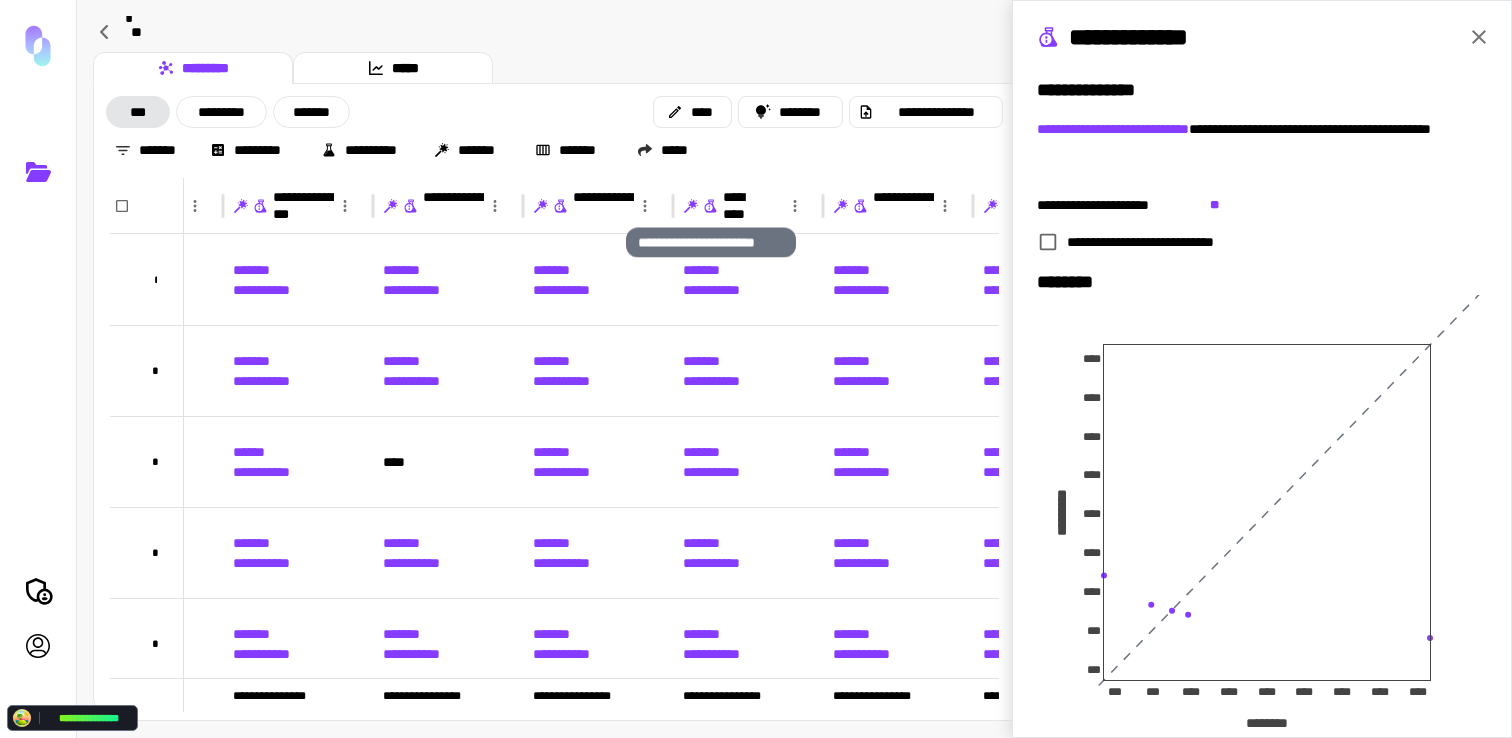 click 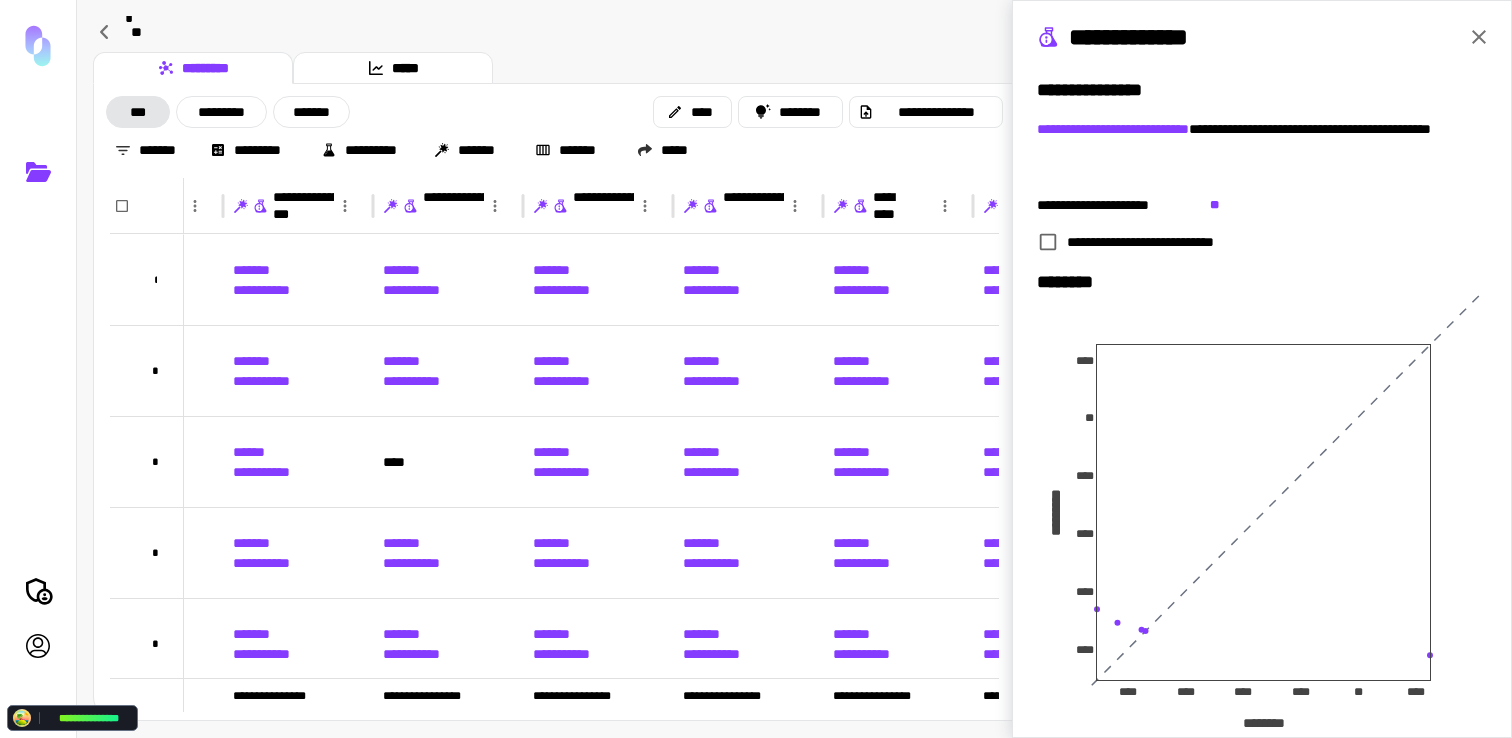 scroll, scrollTop: 0, scrollLeft: 439, axis: horizontal 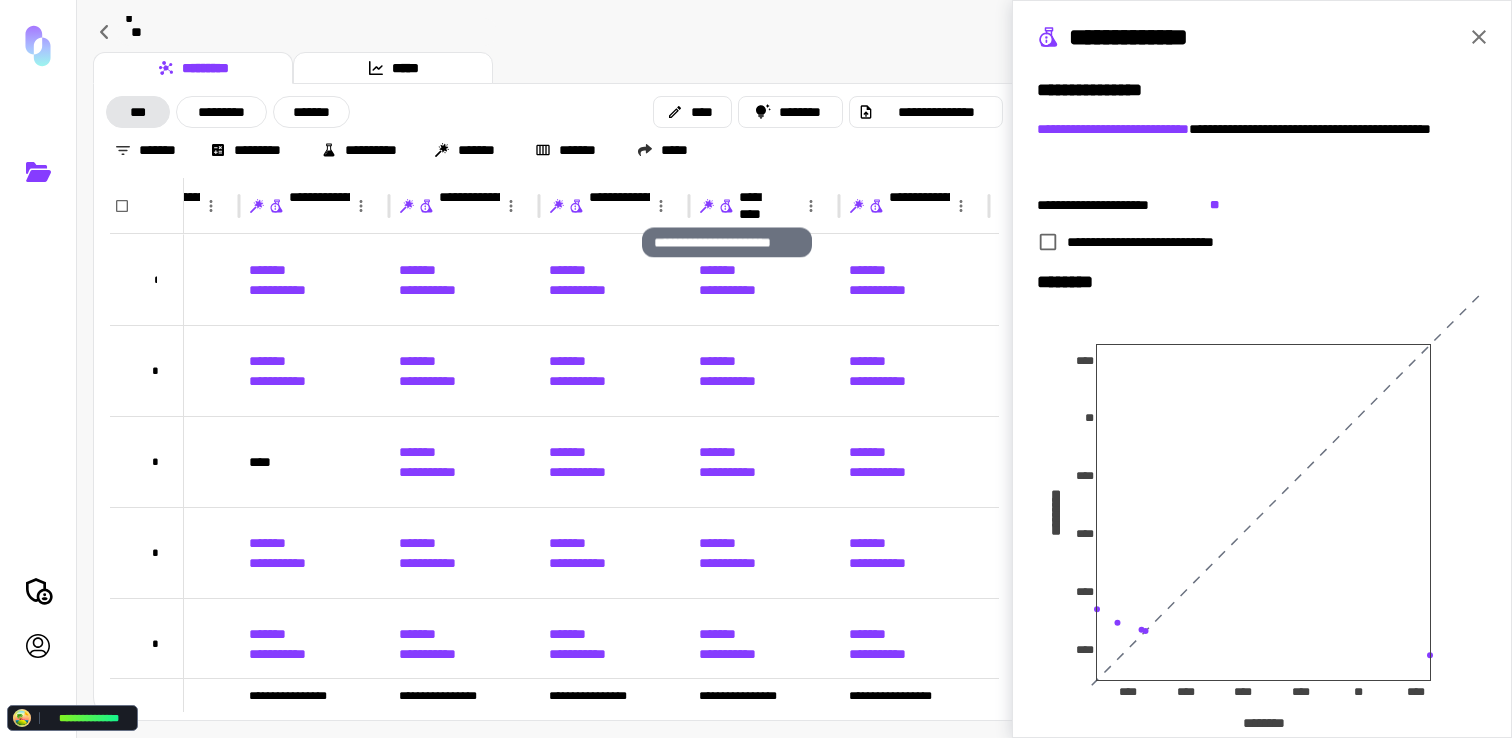 click 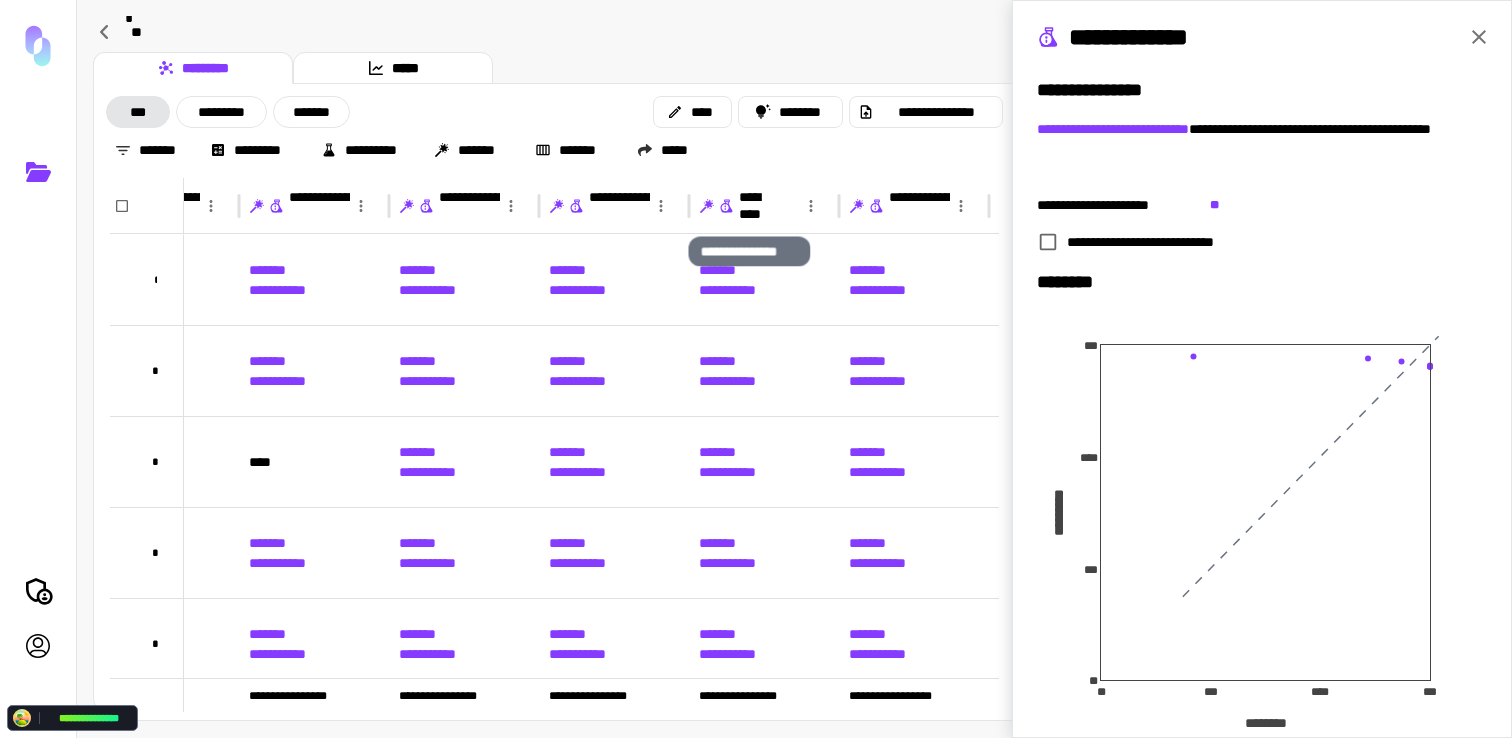 scroll, scrollTop: 0, scrollLeft: 622, axis: horizontal 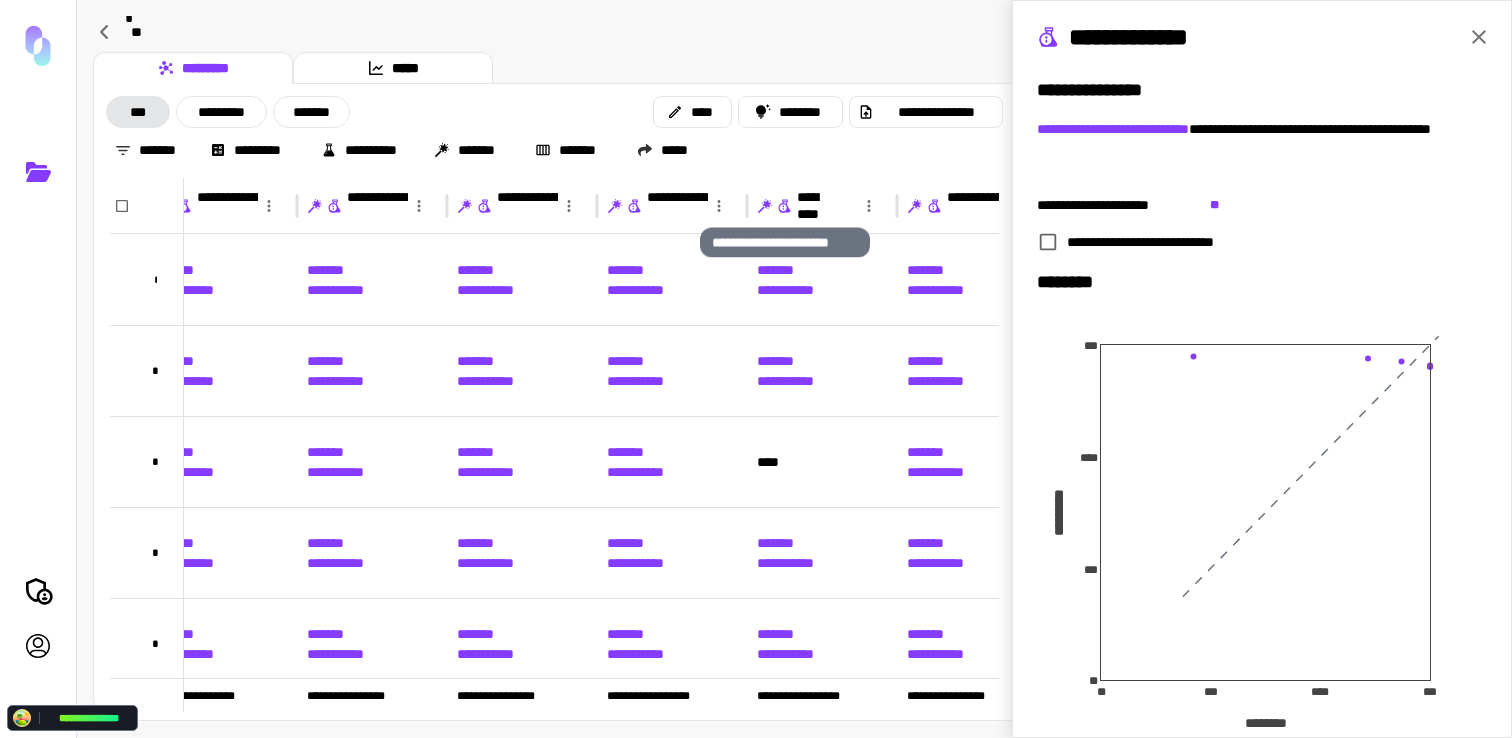 click 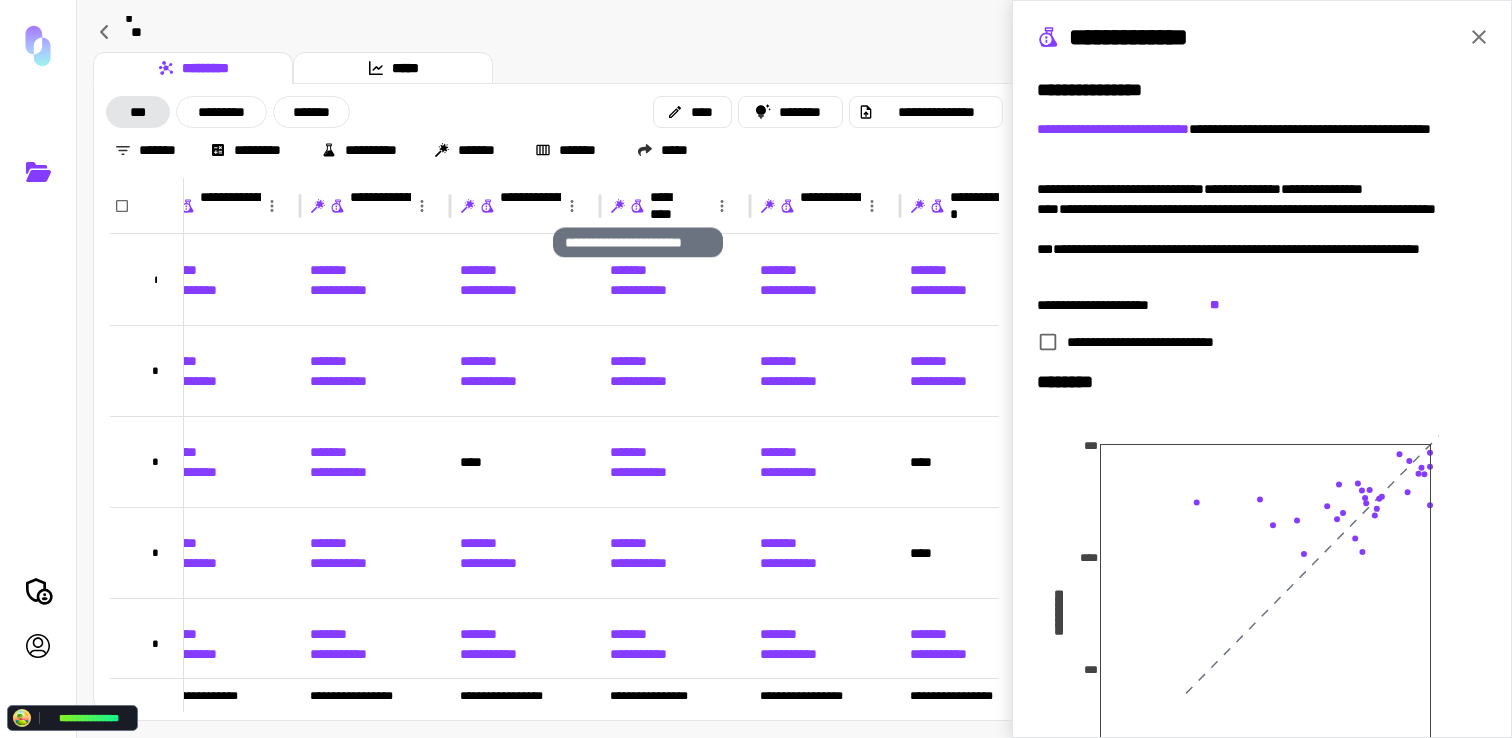click 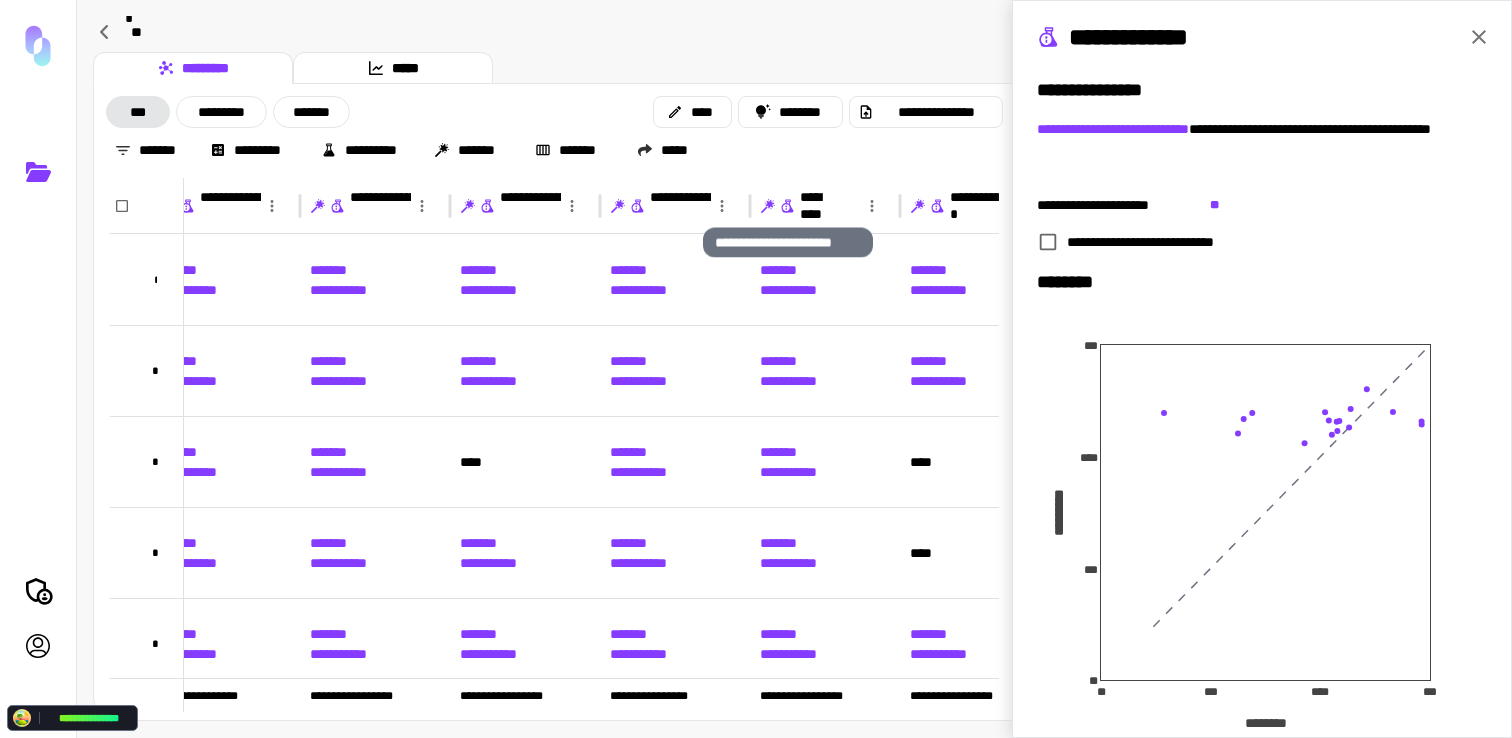 click 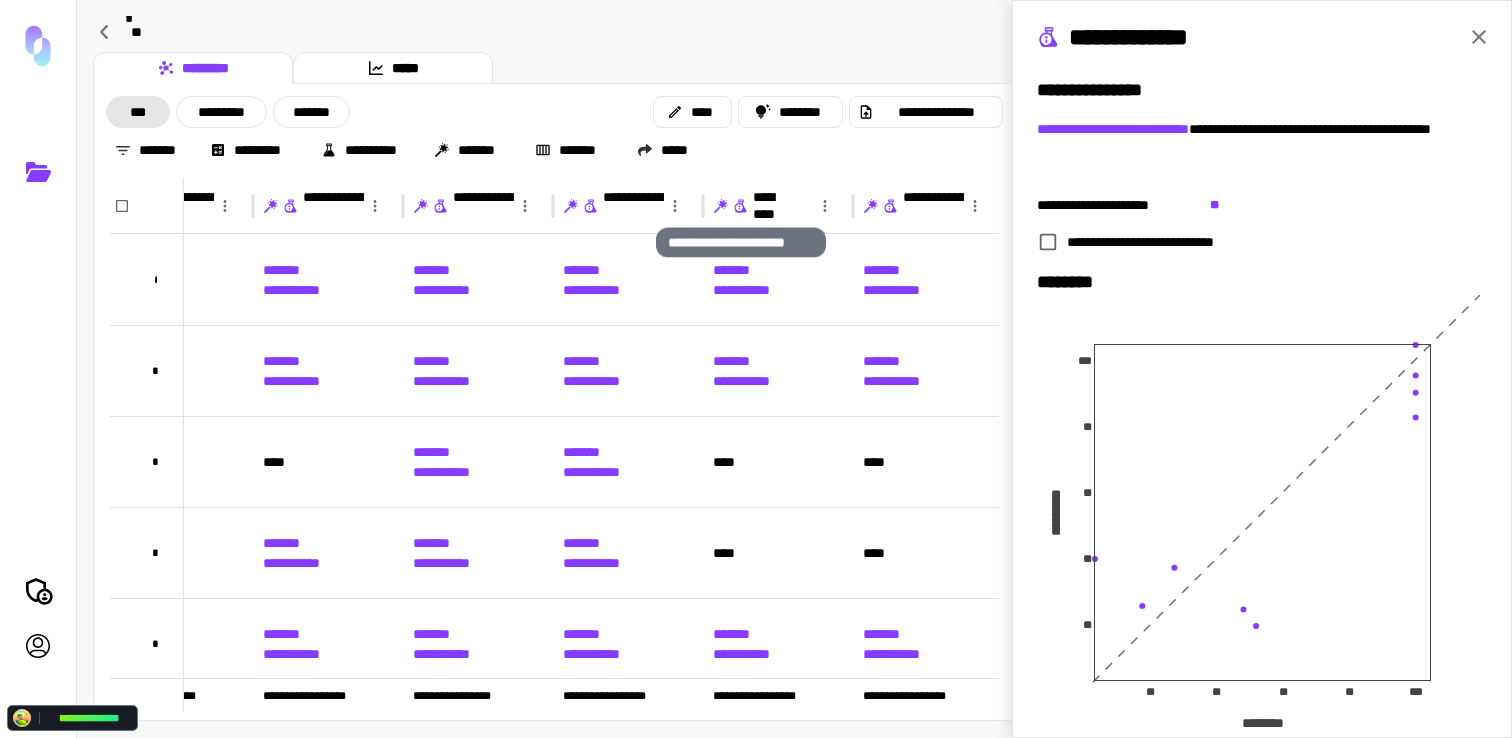 click 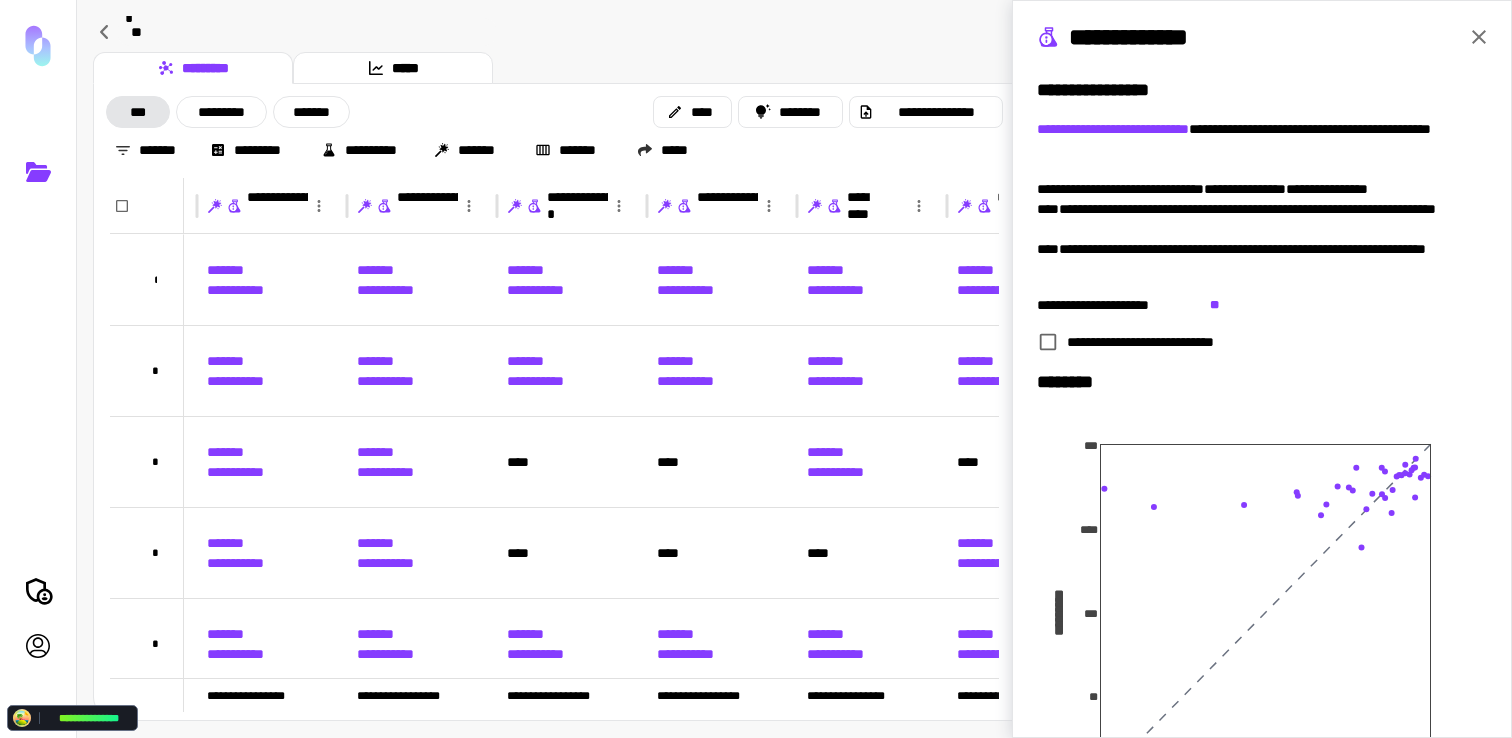 click 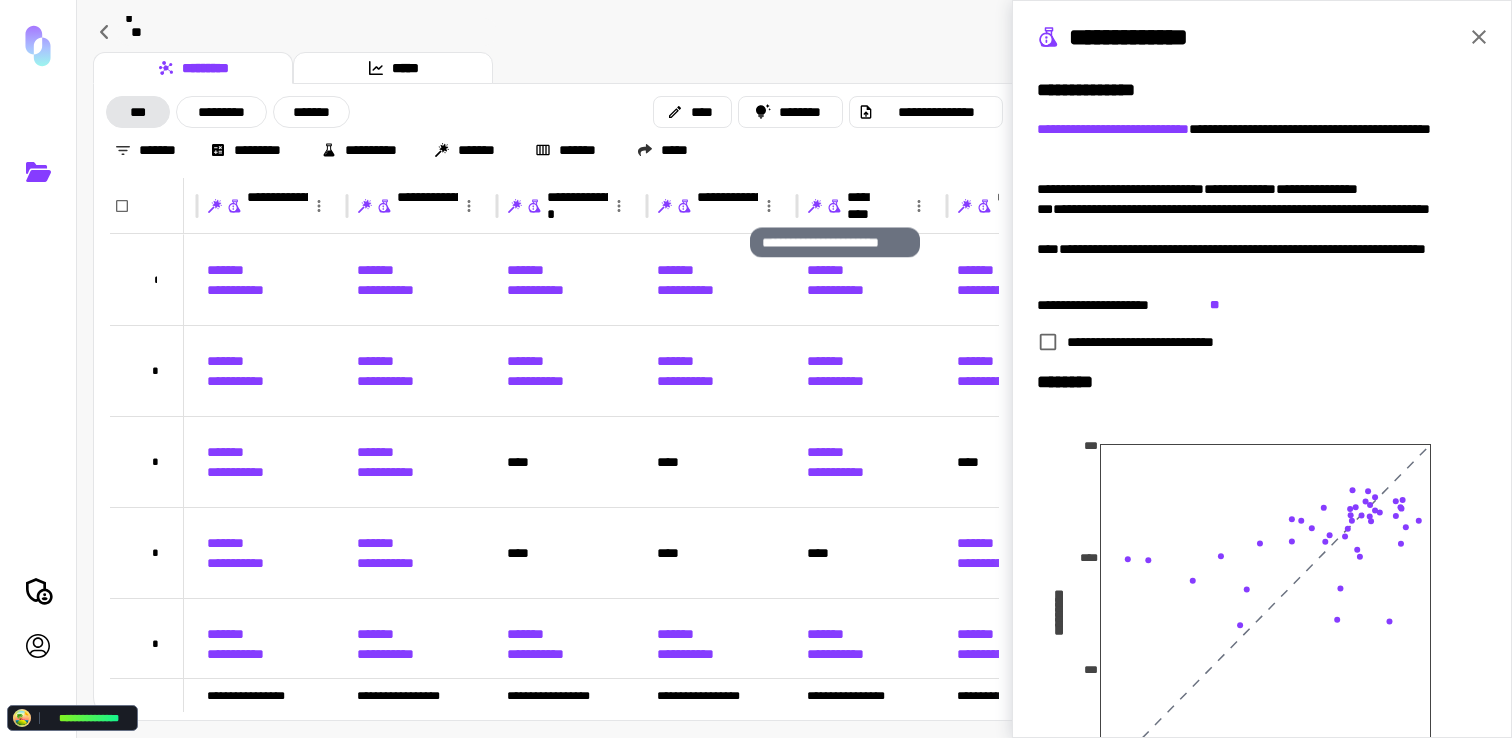type 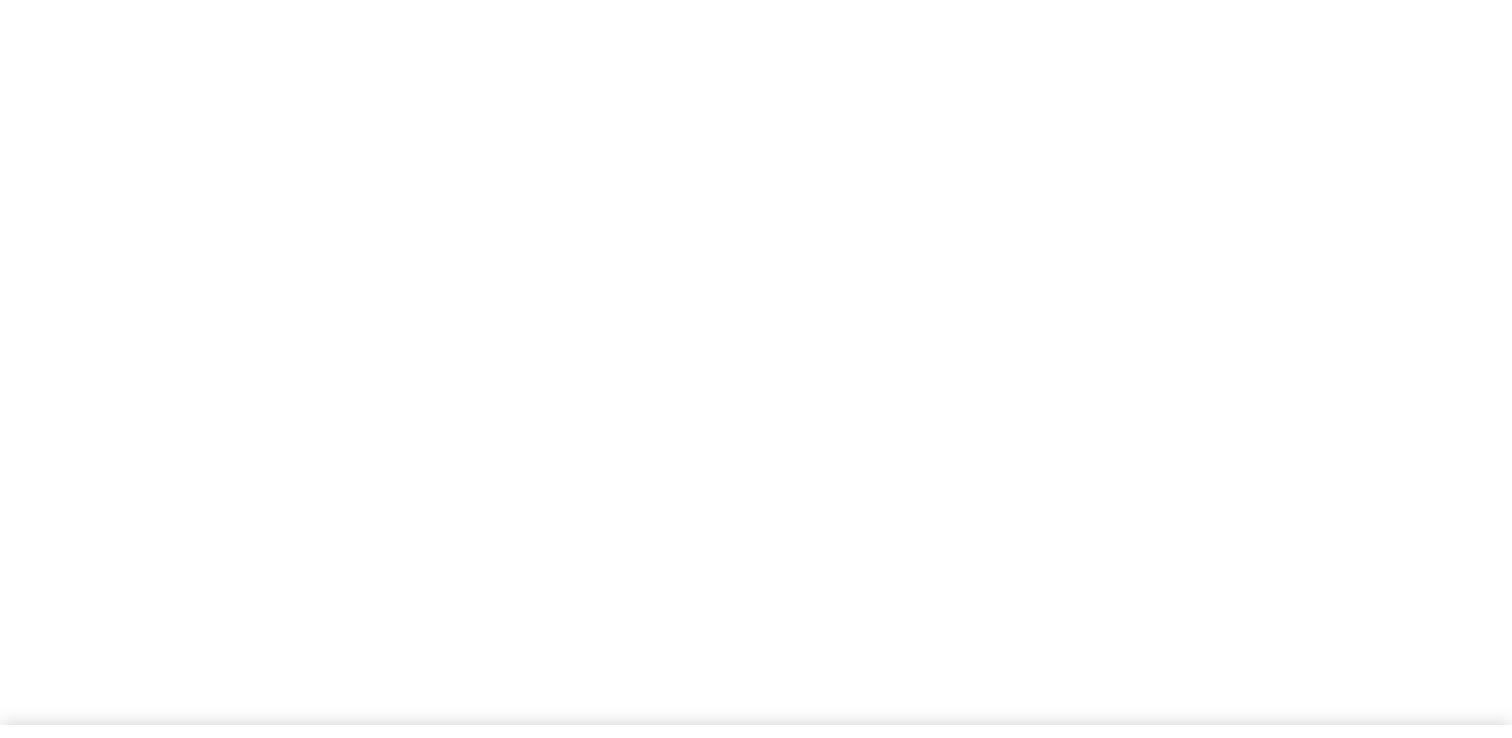 scroll, scrollTop: 0, scrollLeft: 0, axis: both 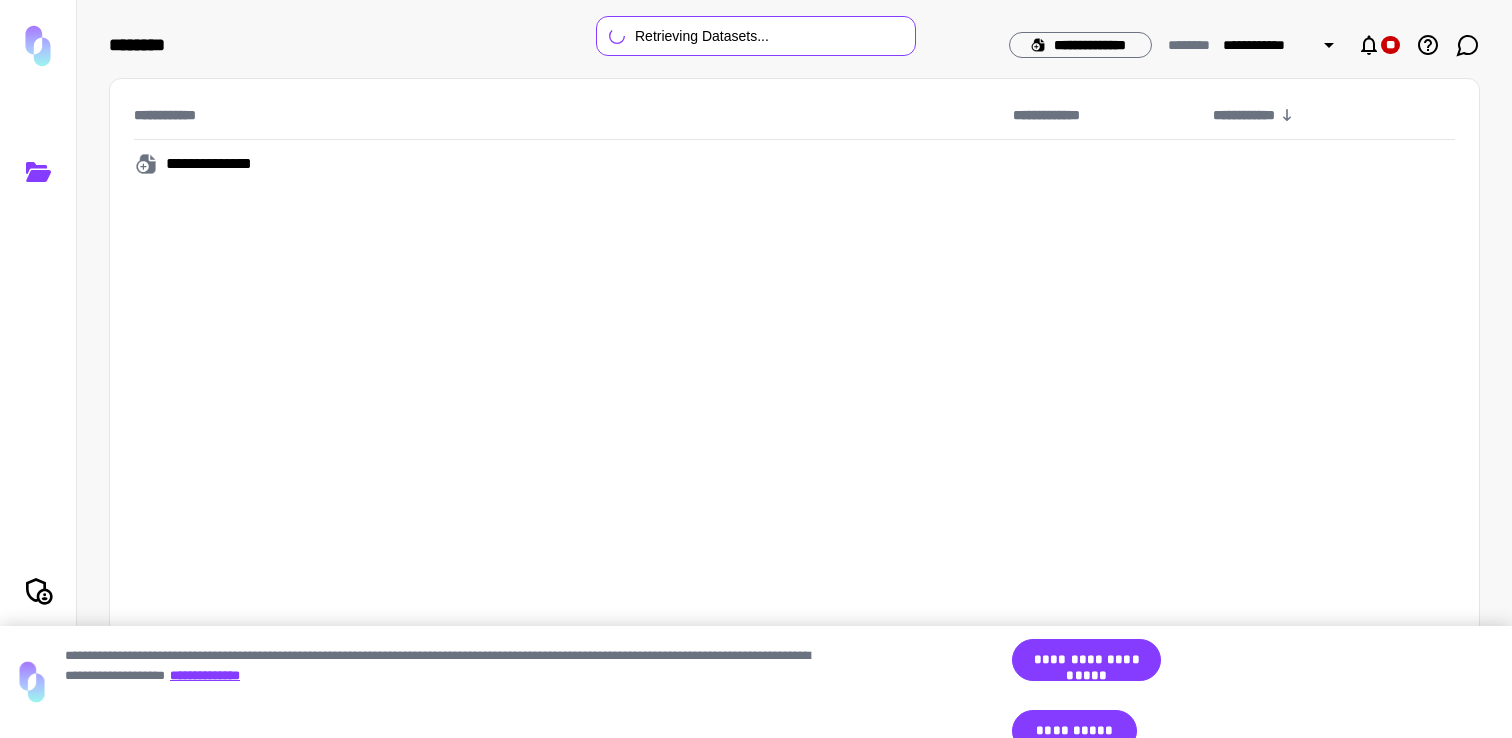 click 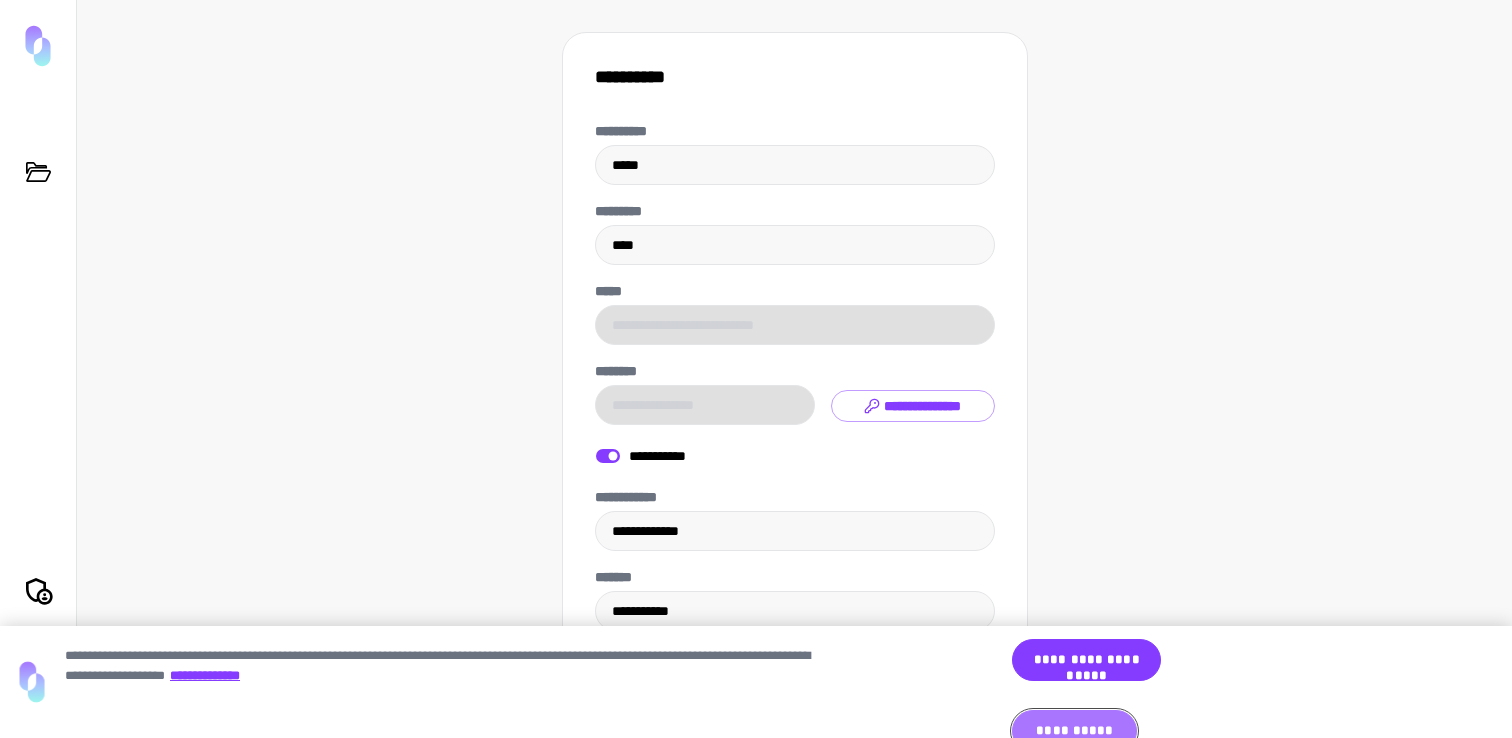 click on "**********" at bounding box center [1074, 731] 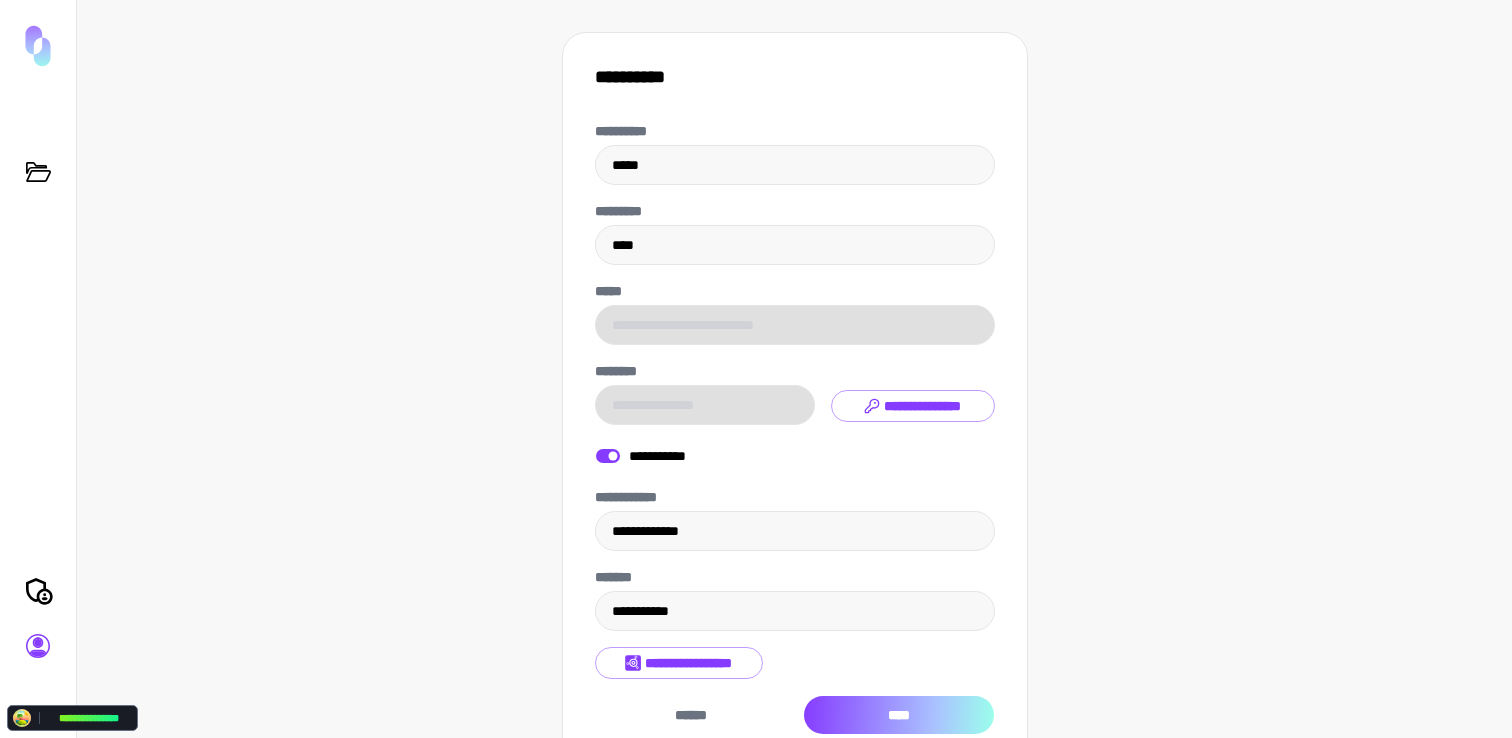 click on "****" at bounding box center (899, 715) 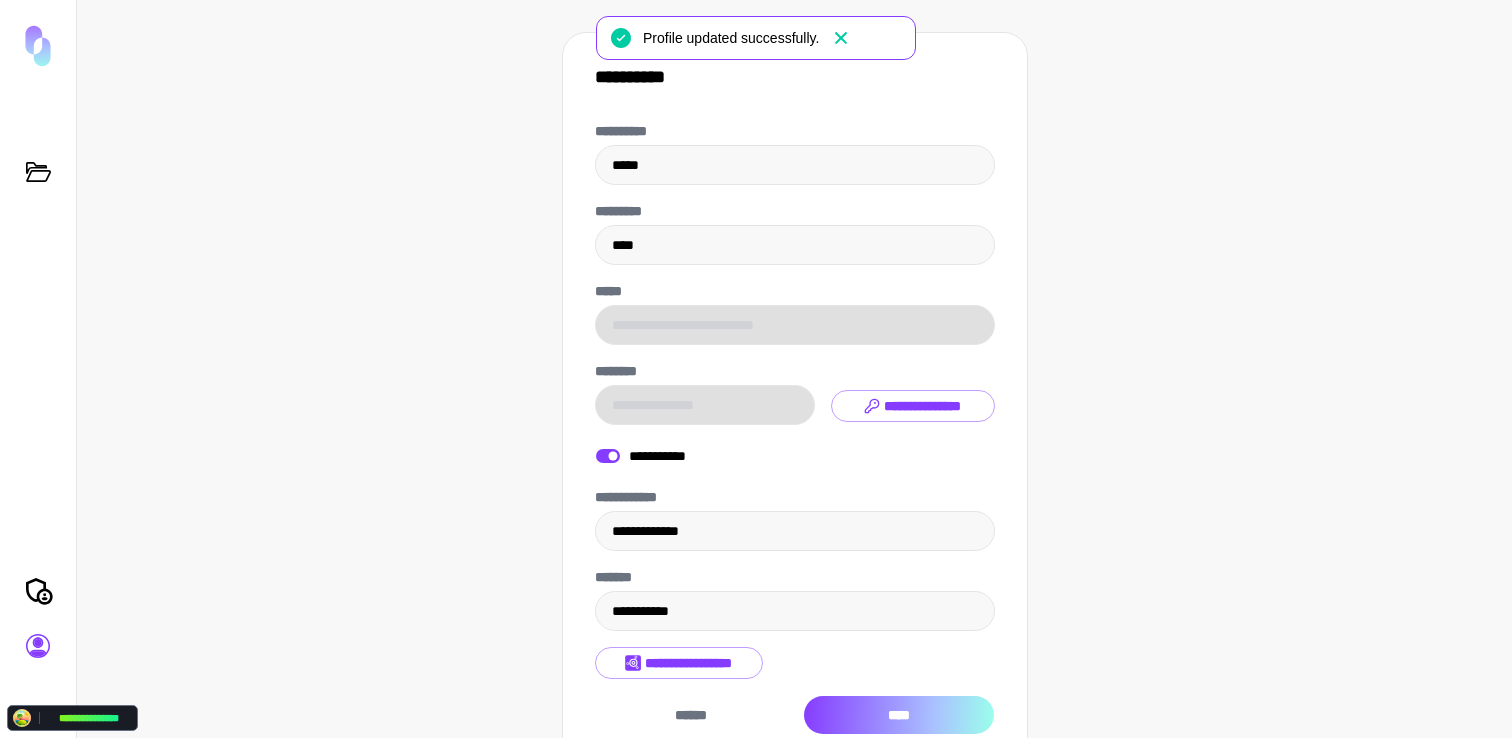 scroll, scrollTop: 50, scrollLeft: 0, axis: vertical 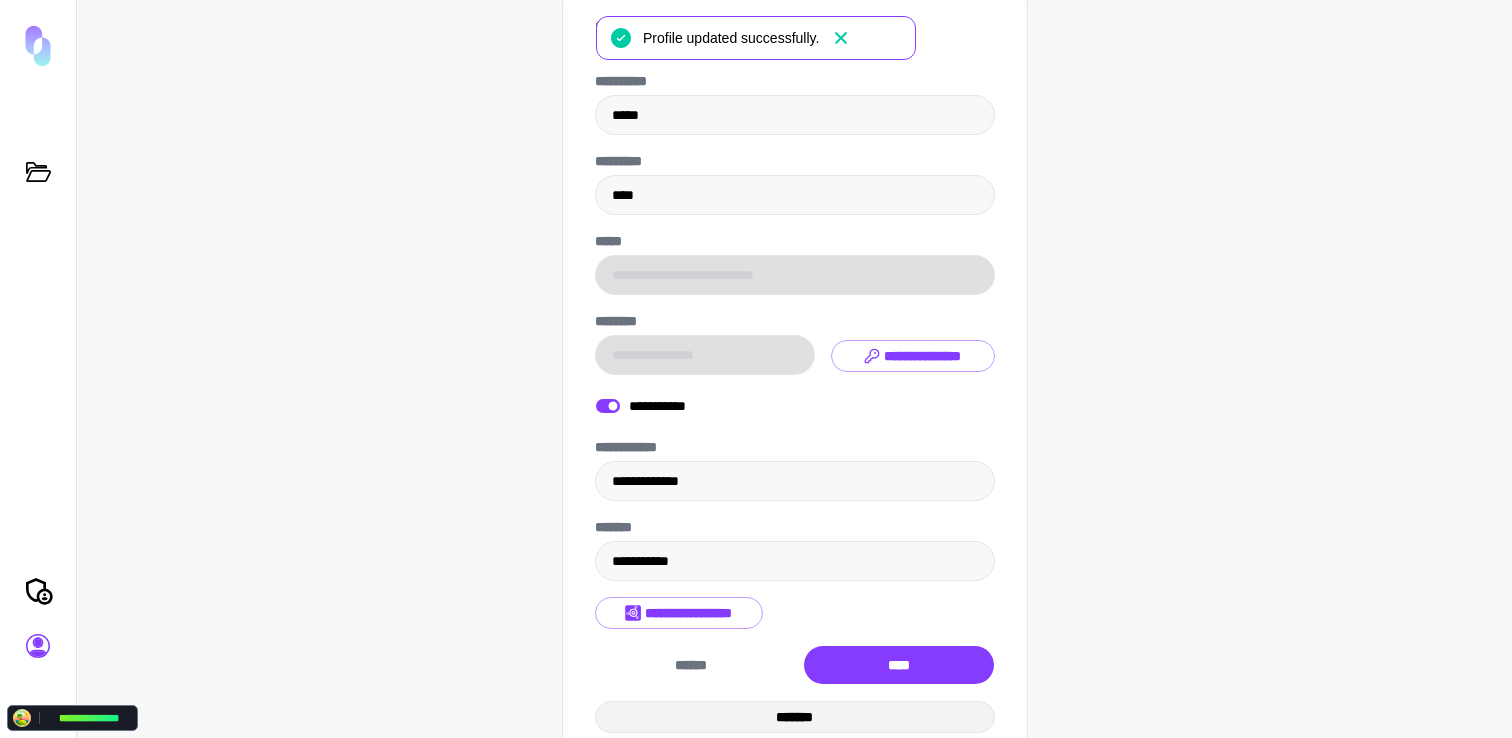 click on "*******" at bounding box center (795, 717) 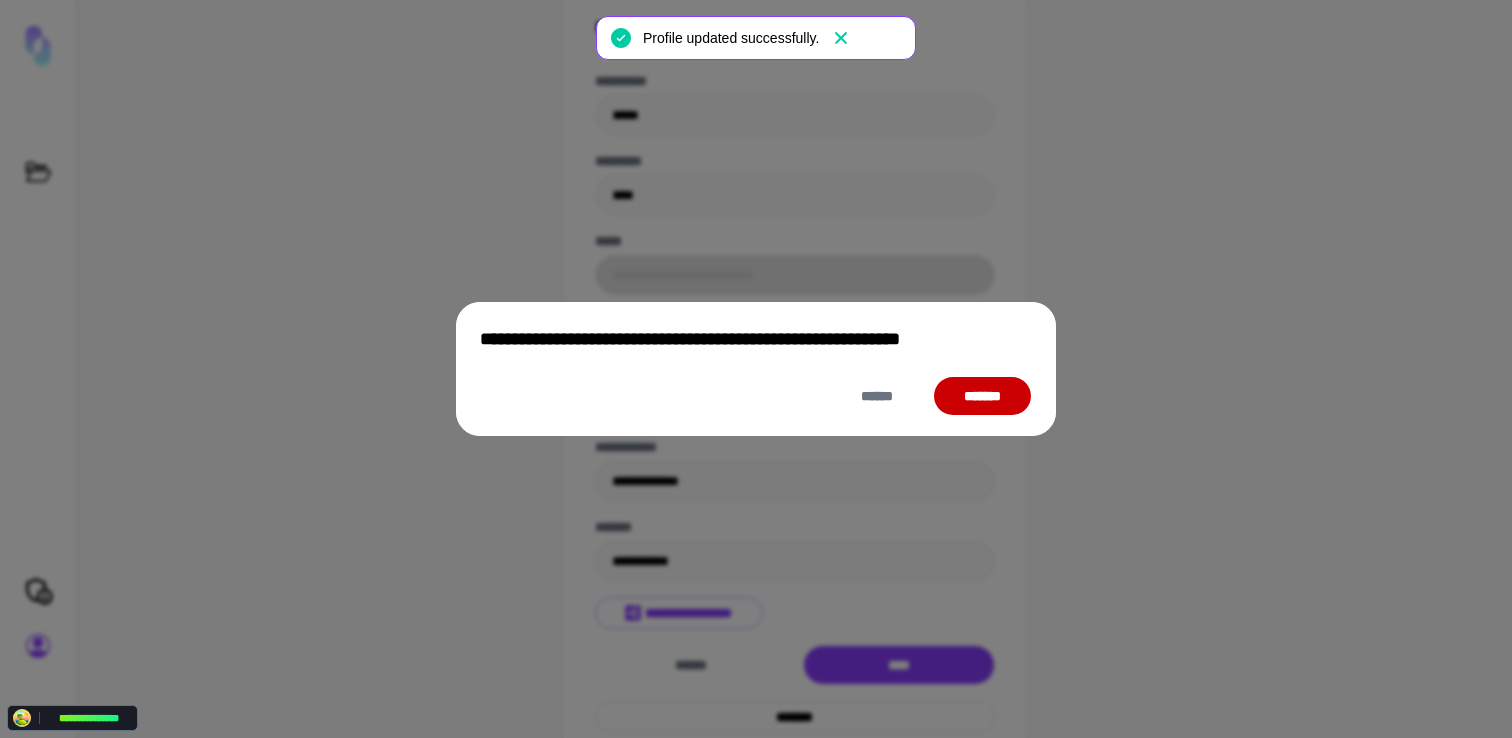 click on "*******" at bounding box center (982, 396) 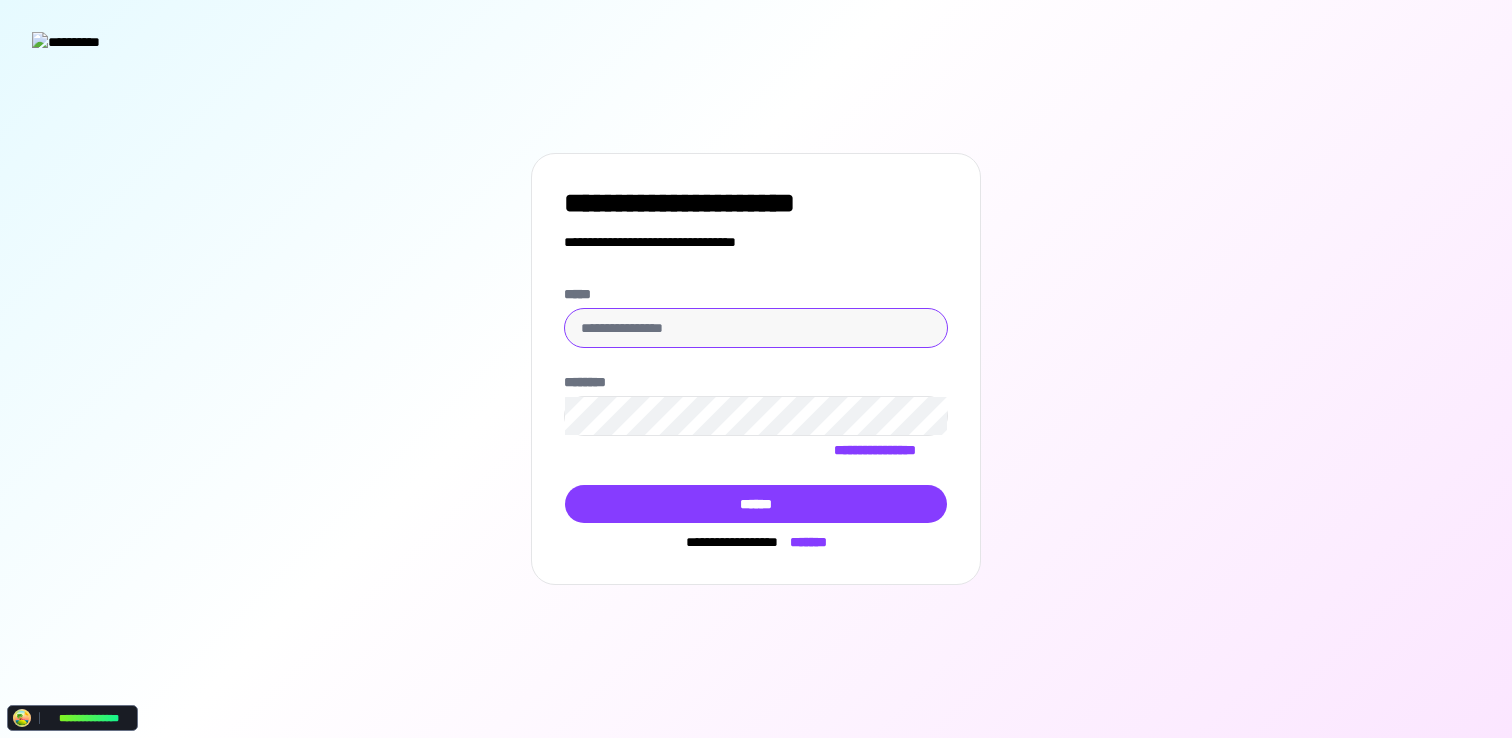 click on "*****" at bounding box center [756, 328] 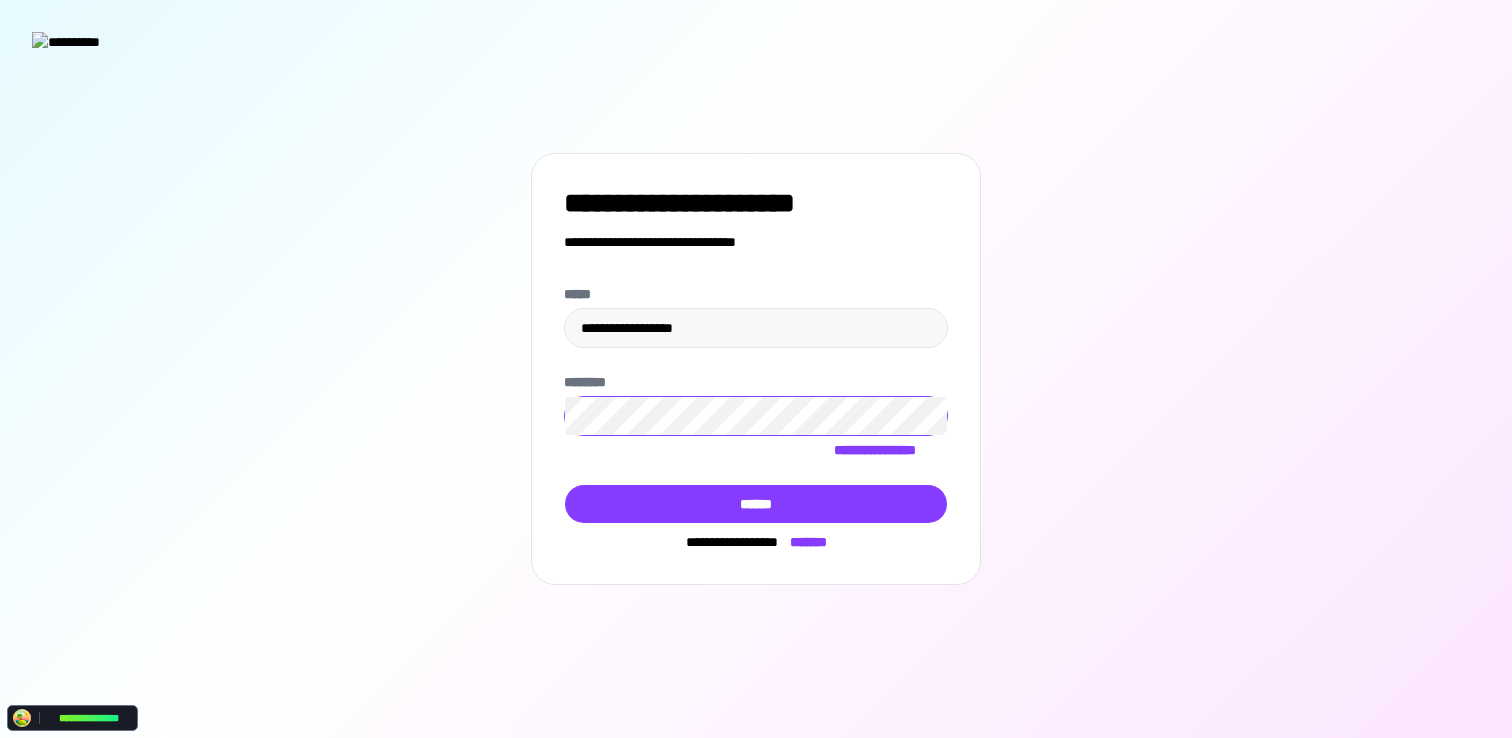click on "******" at bounding box center [756, 504] 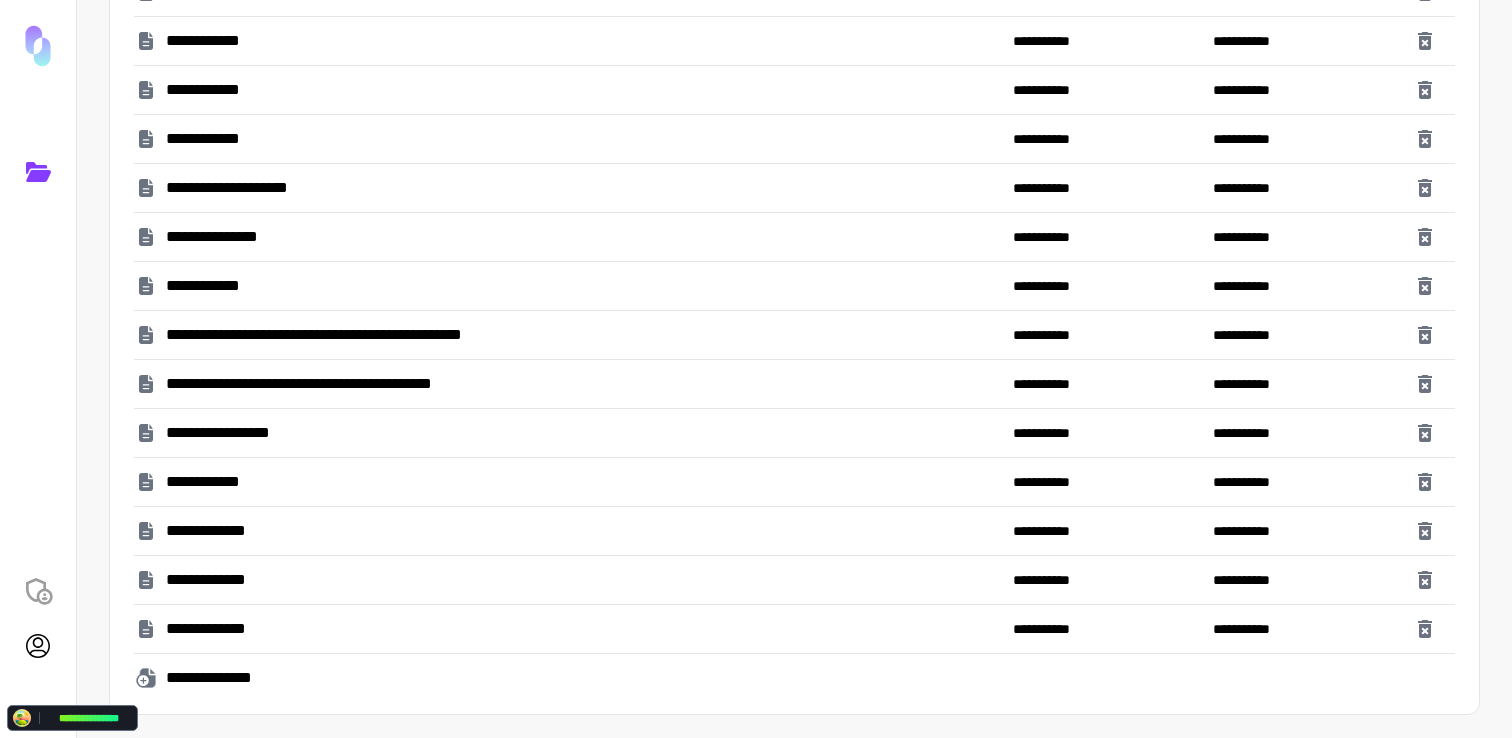 scroll, scrollTop: 181, scrollLeft: 0, axis: vertical 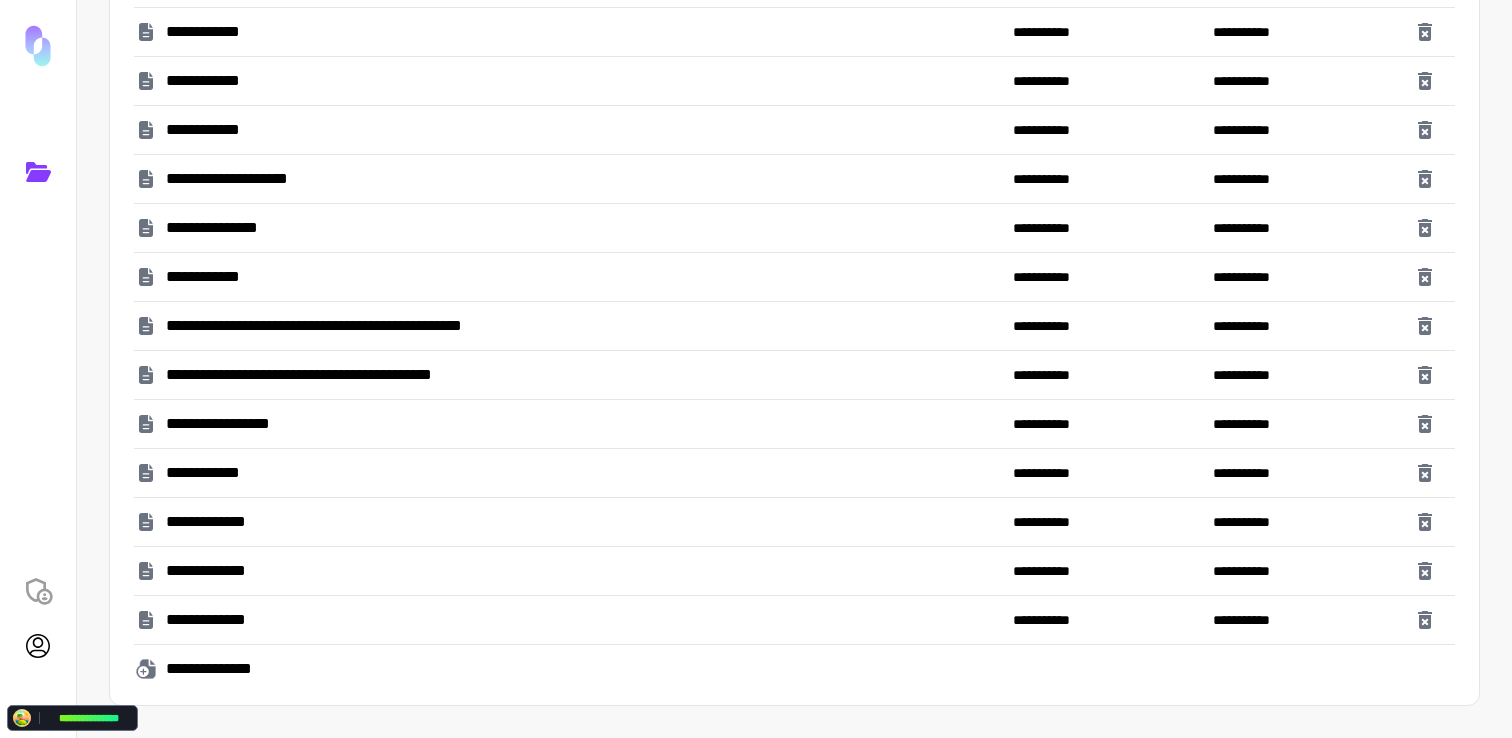 click on "**********" at bounding box center (223, 424) 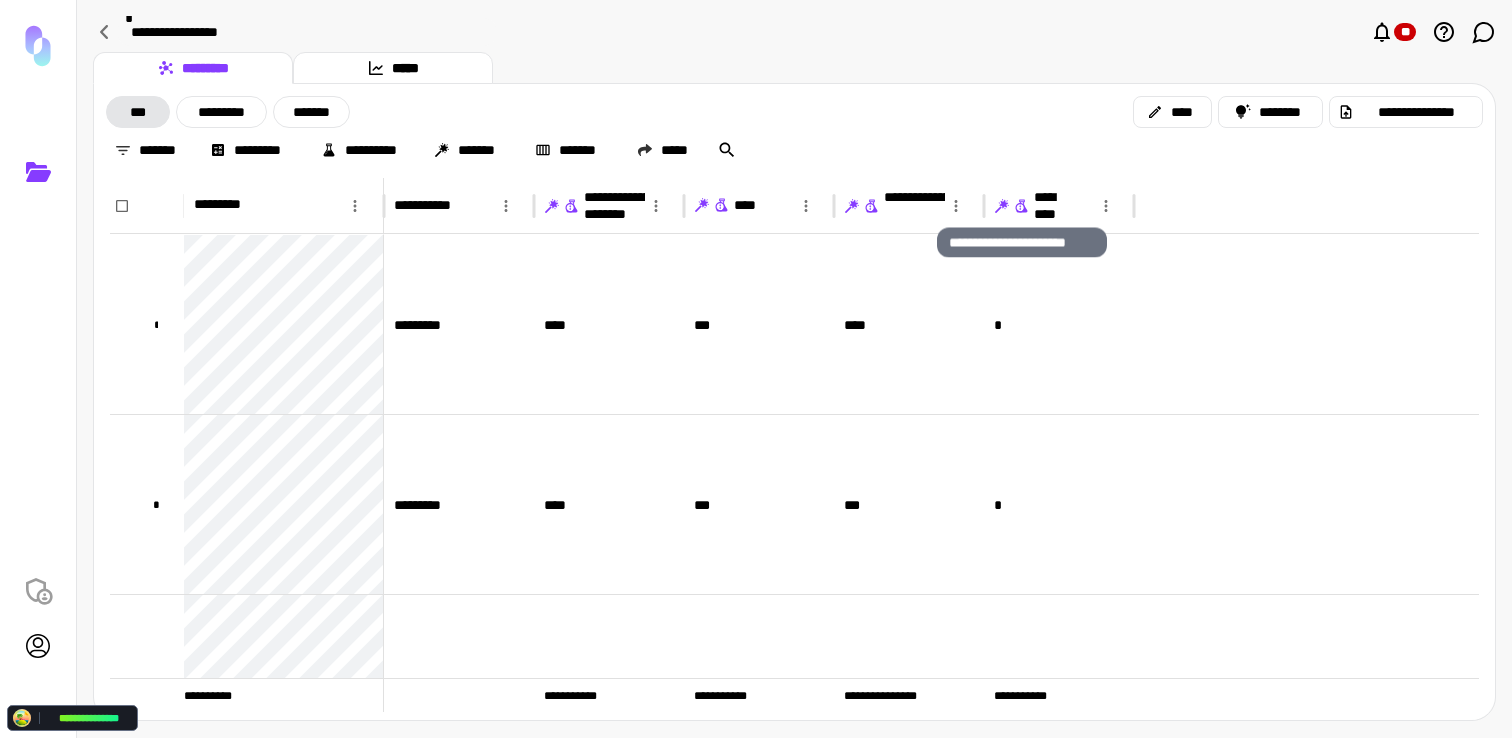 click 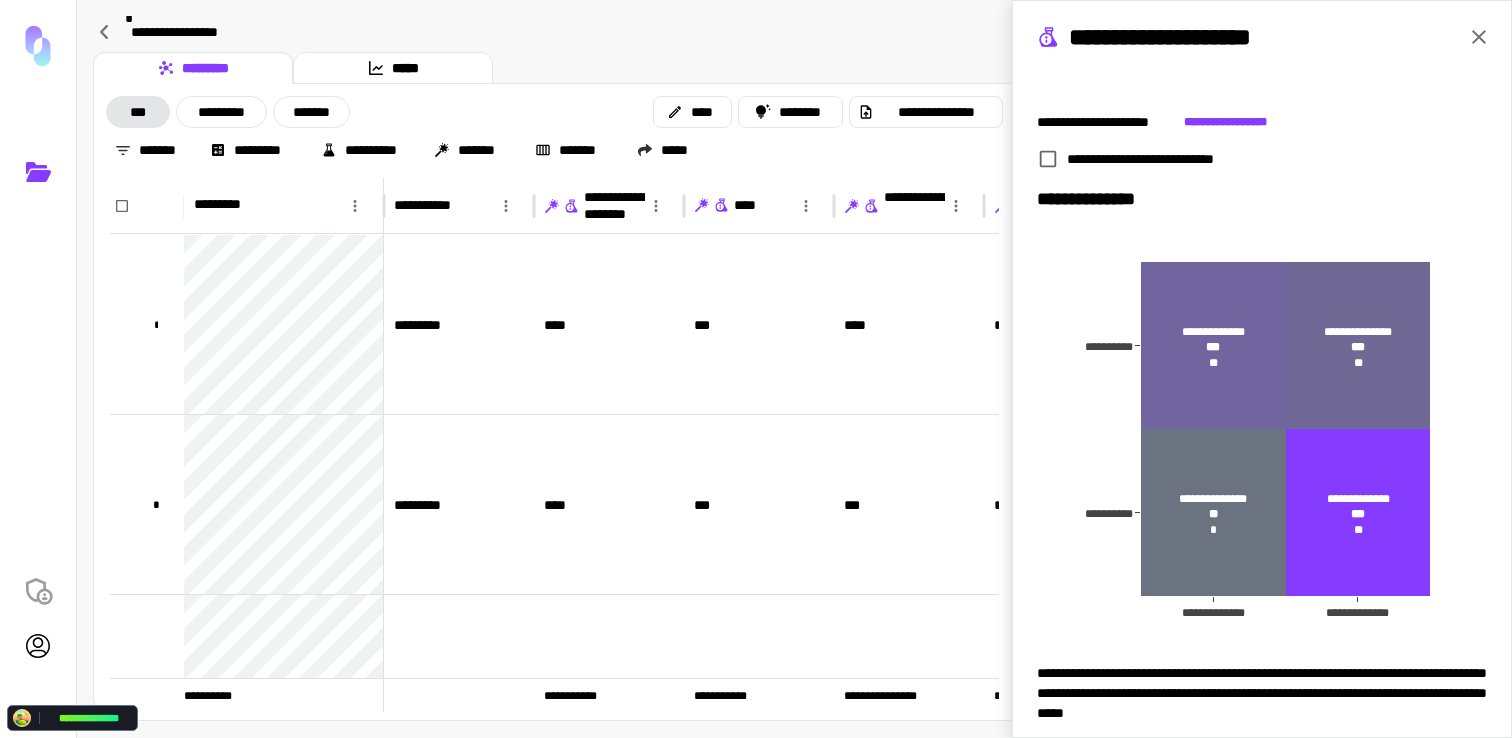 scroll, scrollTop: 146, scrollLeft: 0, axis: vertical 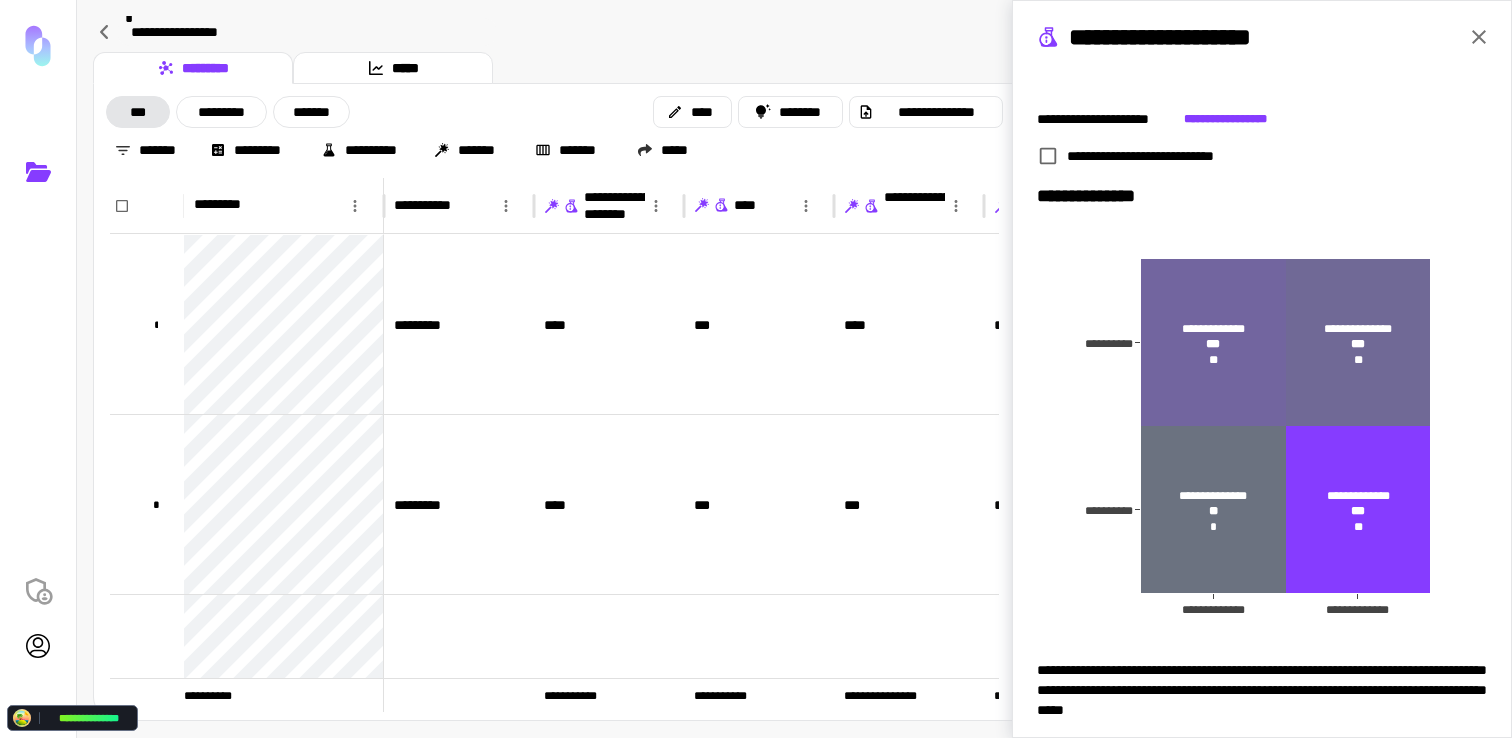 type 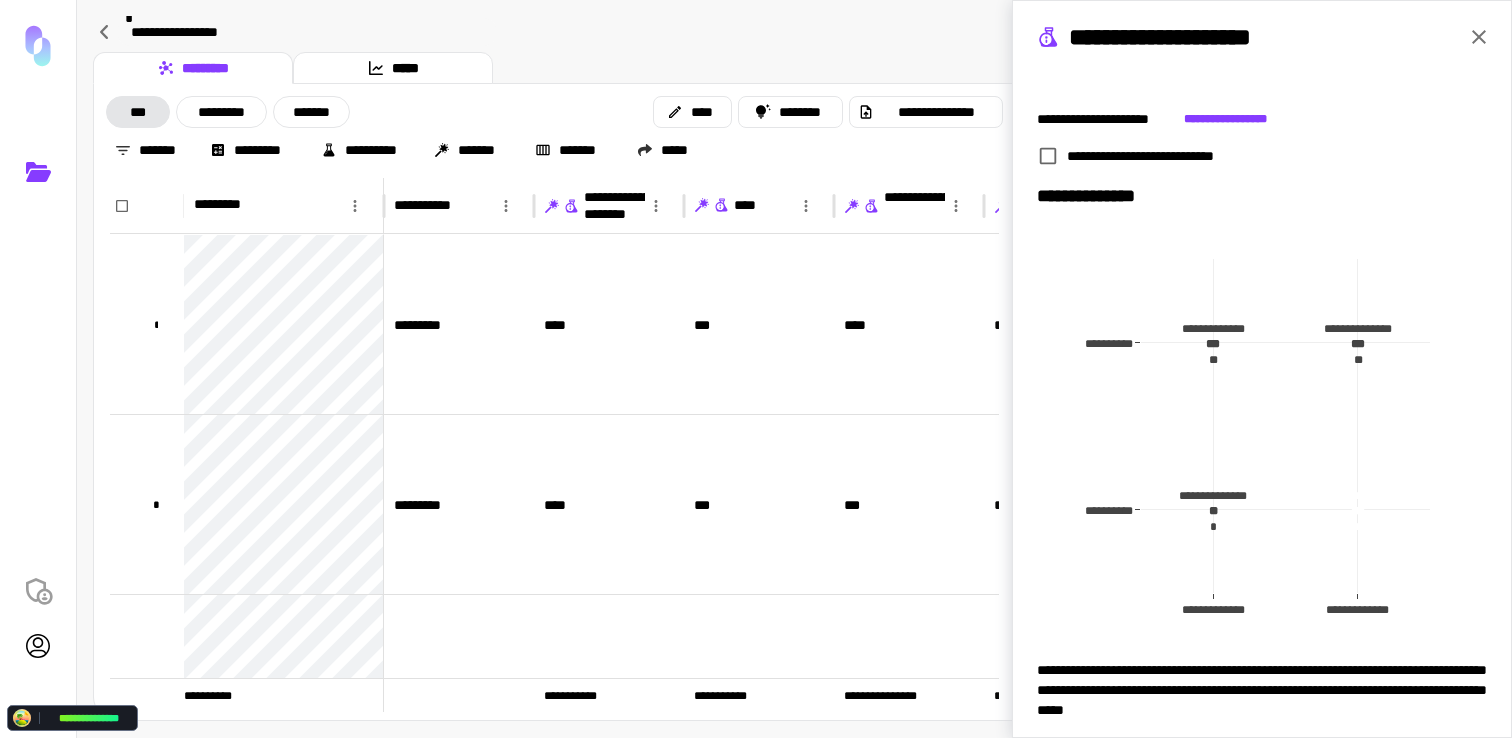 scroll, scrollTop: 241, scrollLeft: 0, axis: vertical 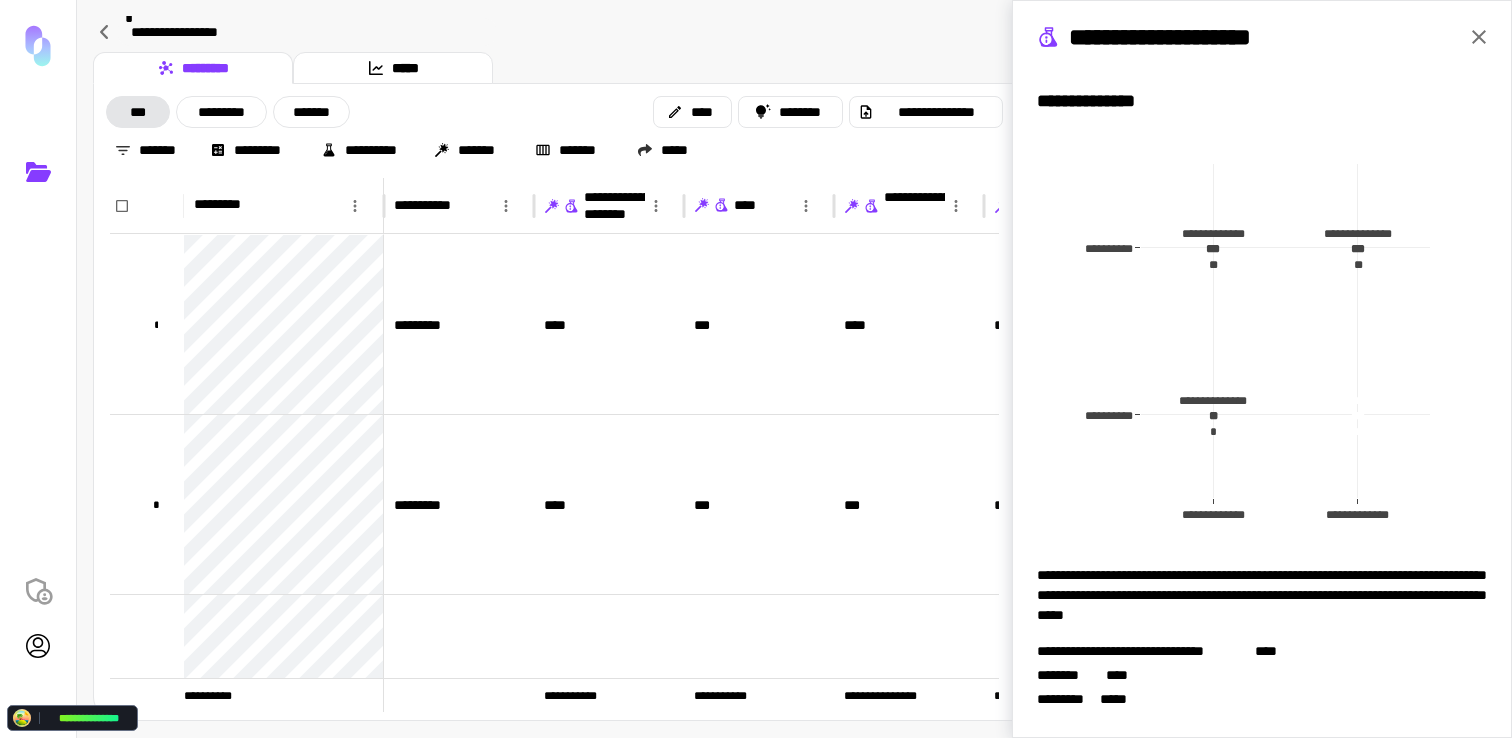 click 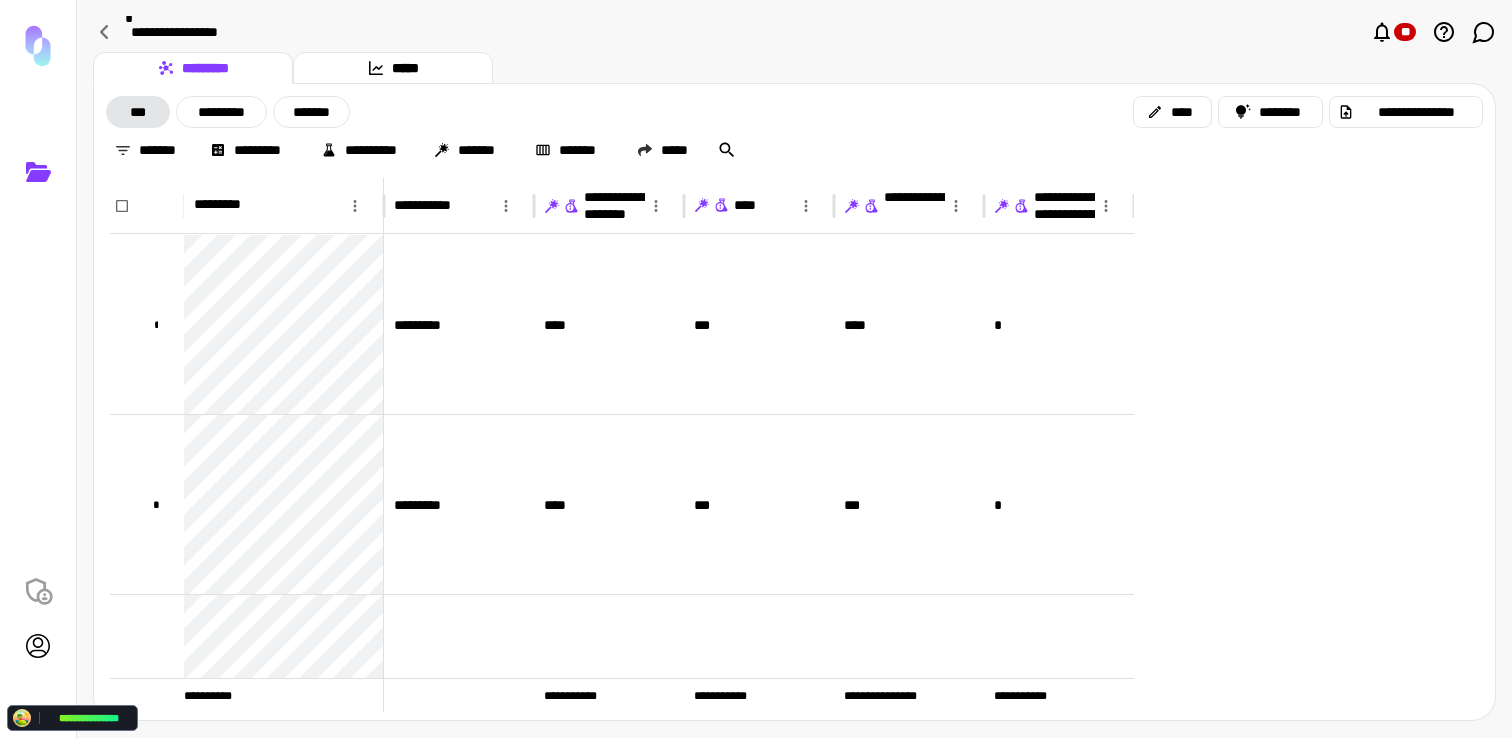 scroll, scrollTop: 0, scrollLeft: 0, axis: both 